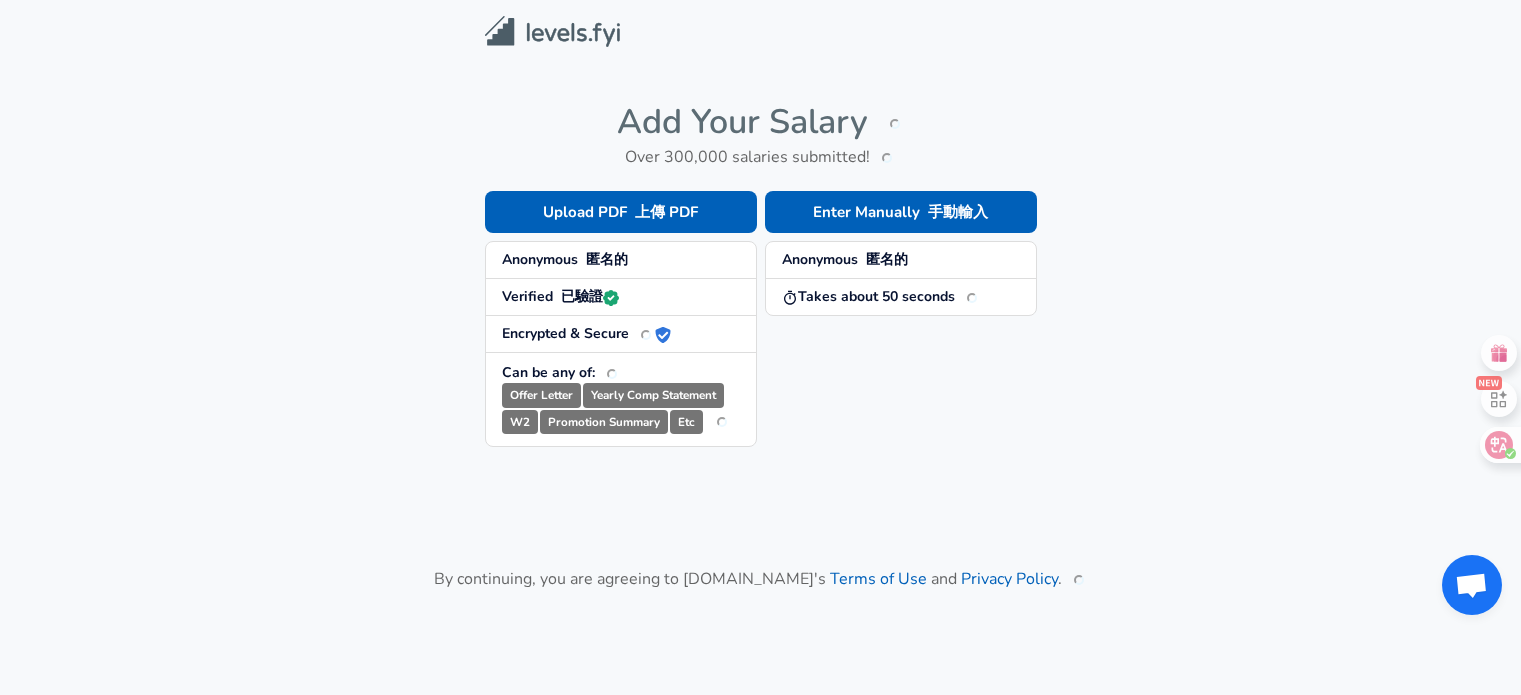scroll, scrollTop: 0, scrollLeft: 0, axis: both 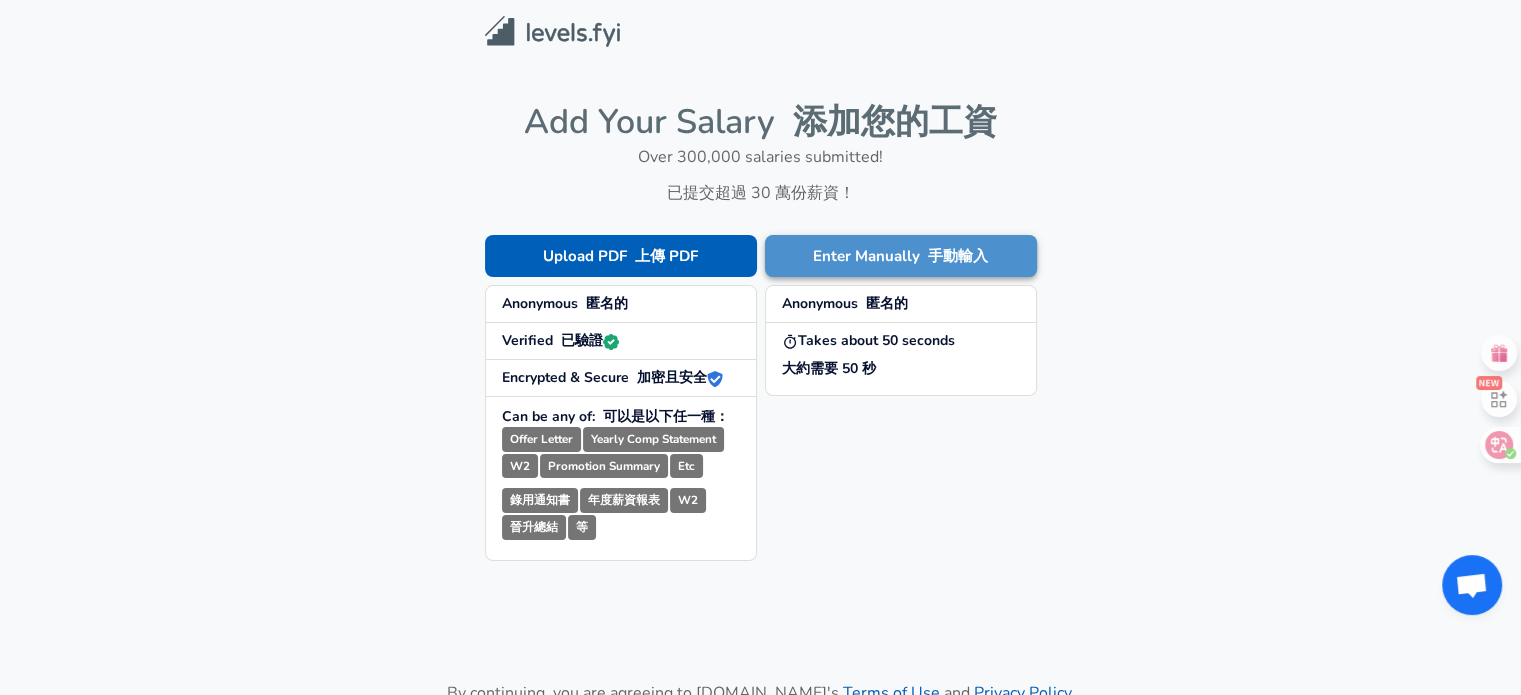 click at bounding box center [924, 256] 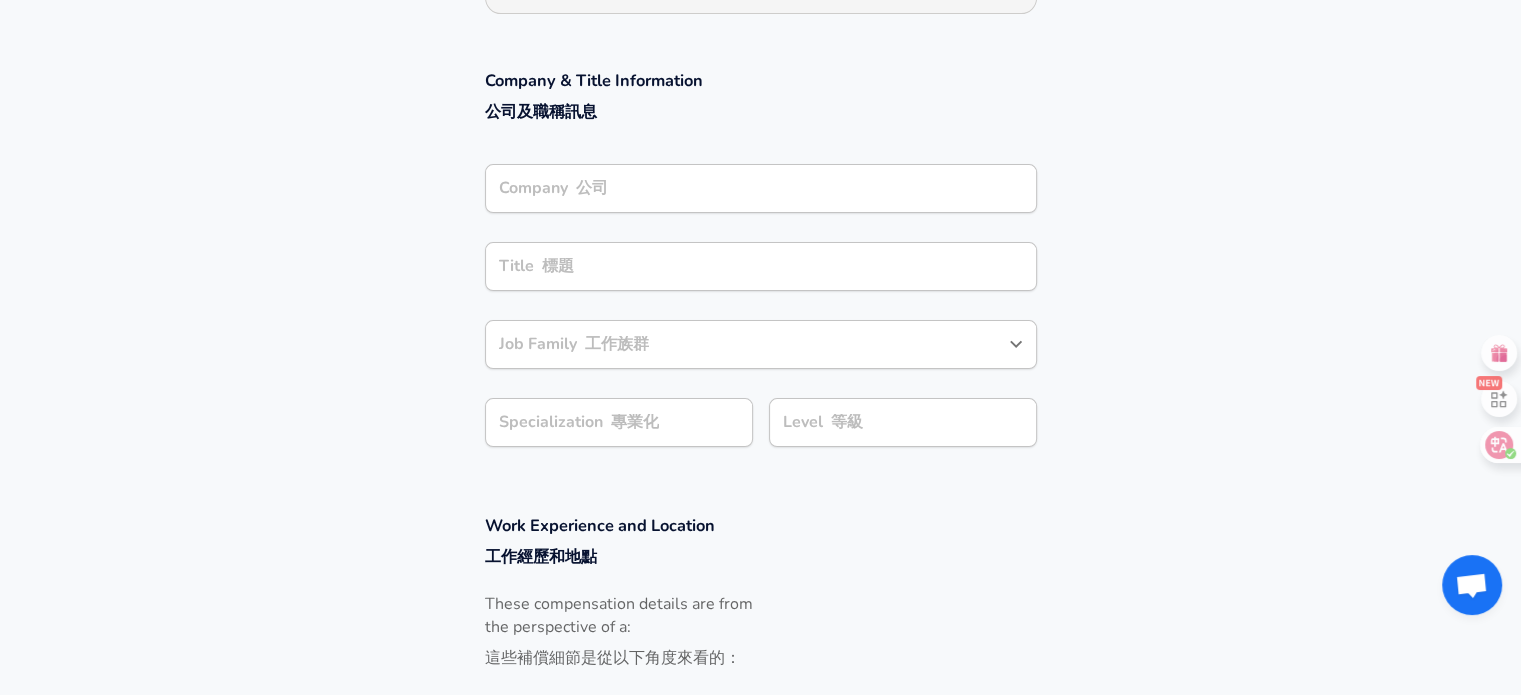 scroll, scrollTop: 500, scrollLeft: 0, axis: vertical 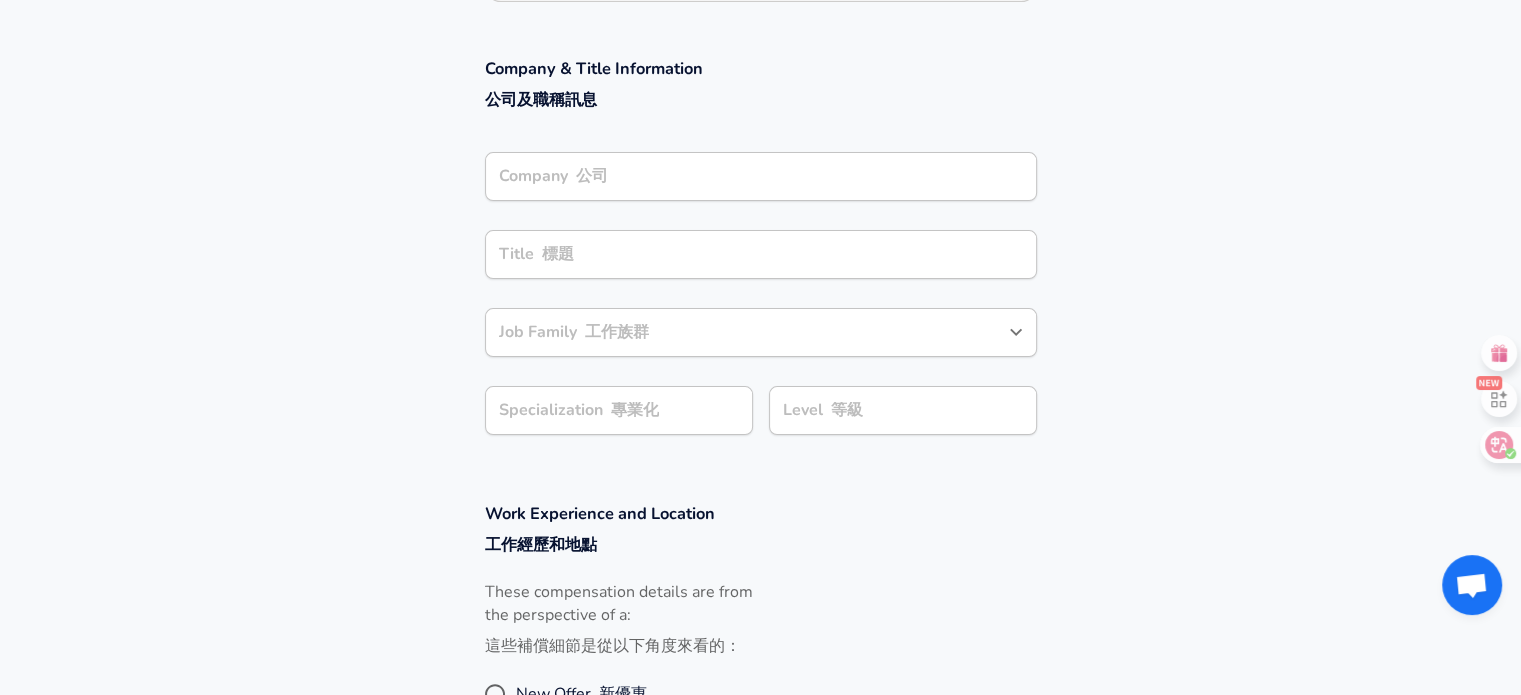 click on "Title    標題 Title    標題" at bounding box center (761, 253) 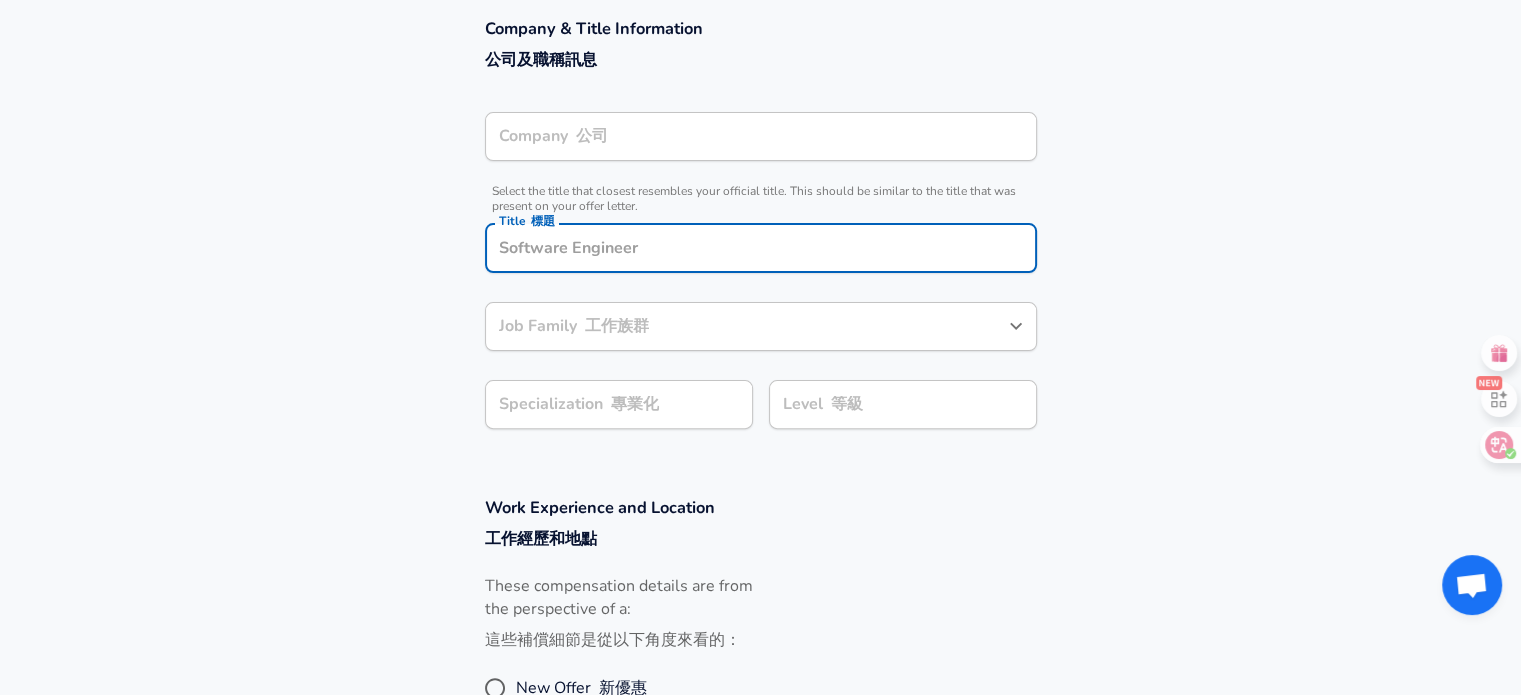click on "Select the title that closest resembles your official title. This should be similar to the title that was present on your offer letter." at bounding box center (761, 199) 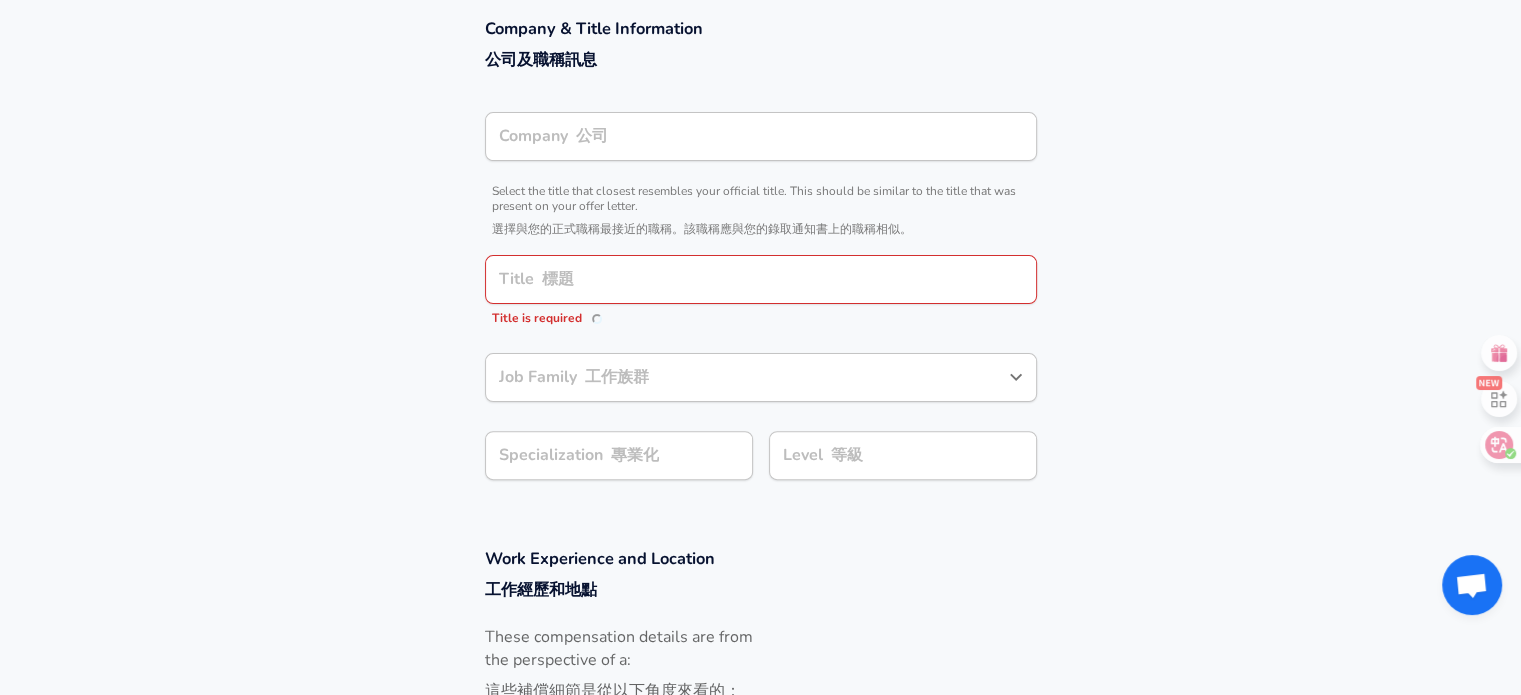 click on "Company    公司 Company    公司" at bounding box center [761, 135] 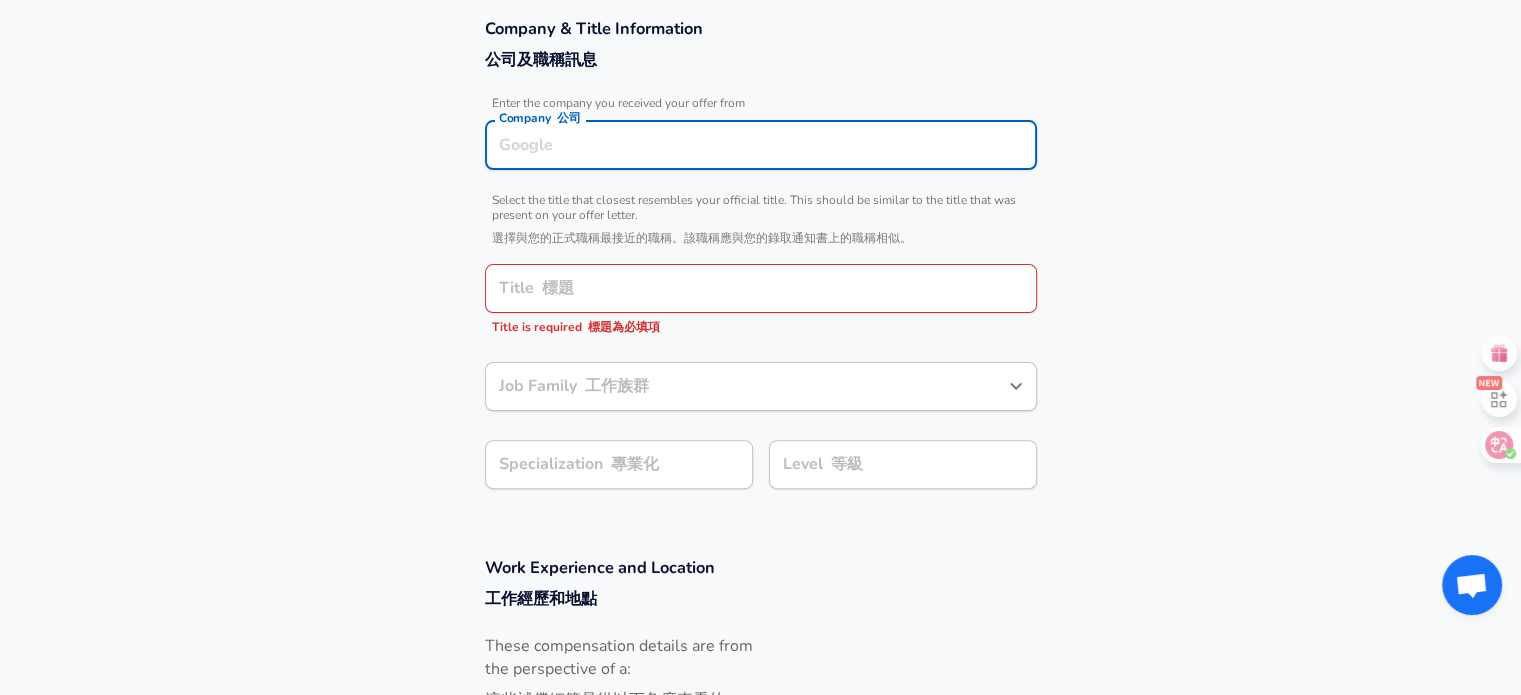 scroll, scrollTop: 560, scrollLeft: 0, axis: vertical 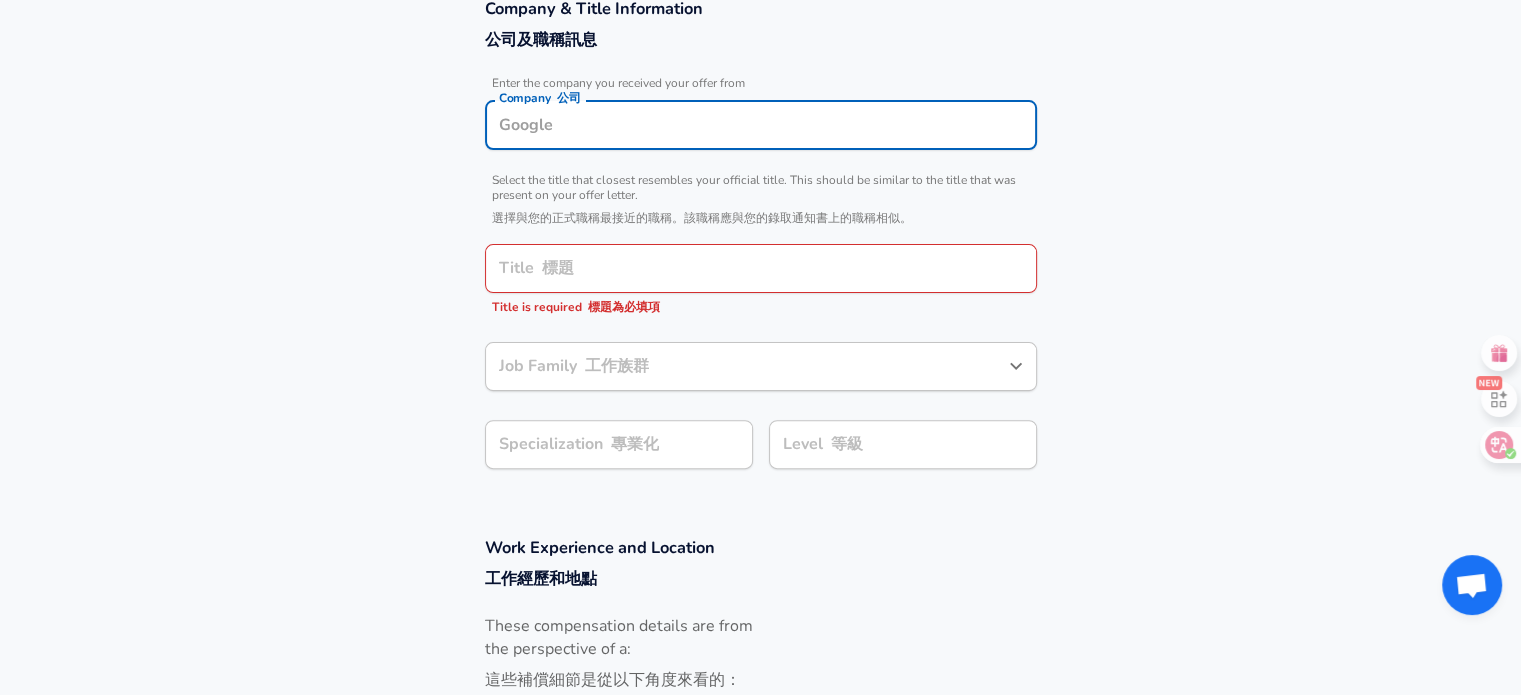 click on "Company    公司 Company    公司" at bounding box center (761, 124) 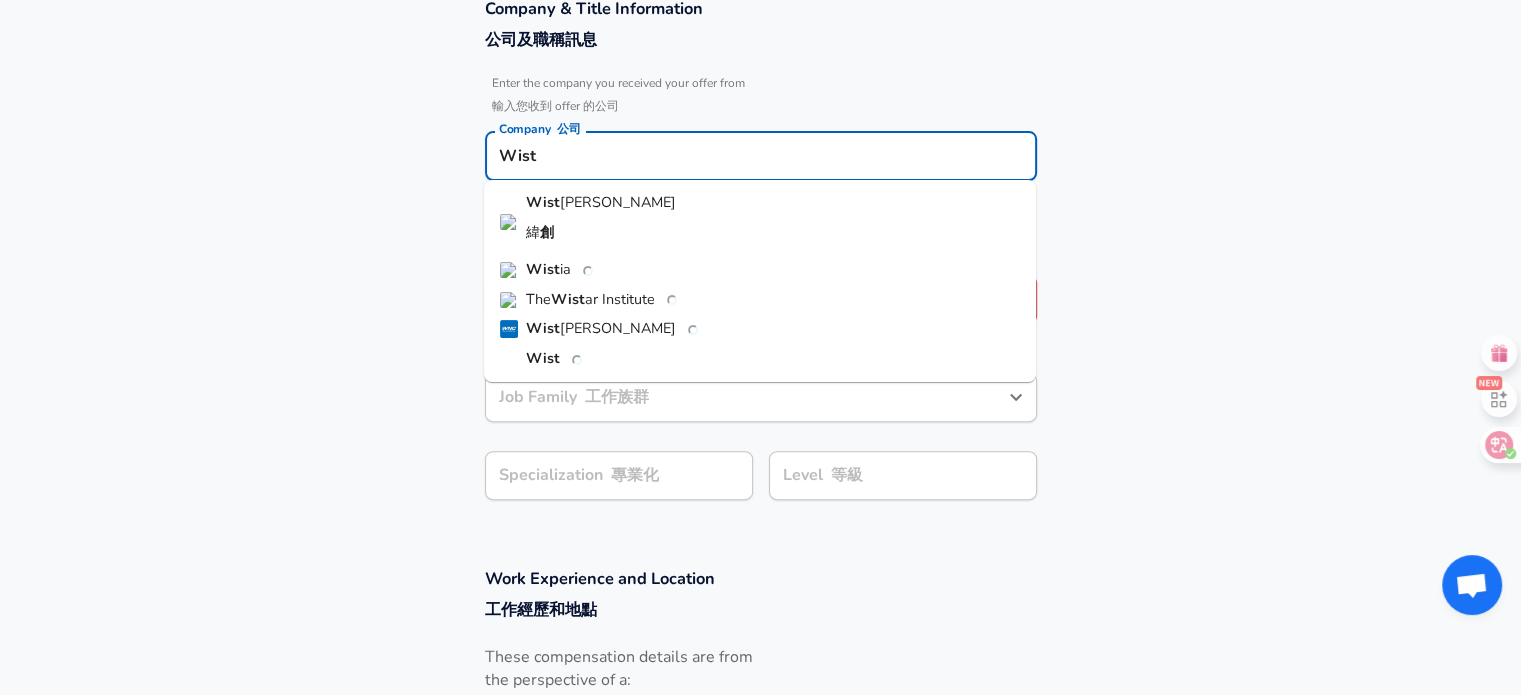 click on "Wist [PERSON_NAME] 創" at bounding box center (760, 221) 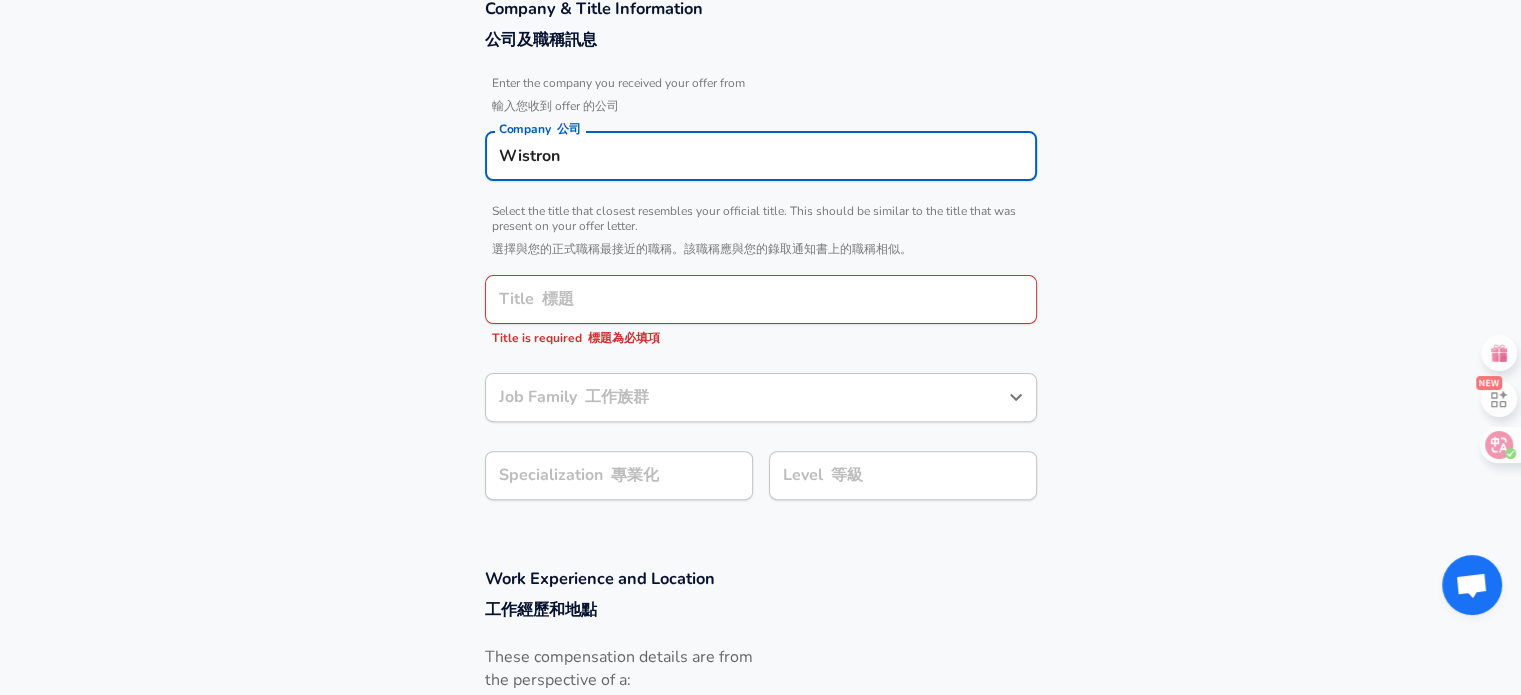 type on "Wistron" 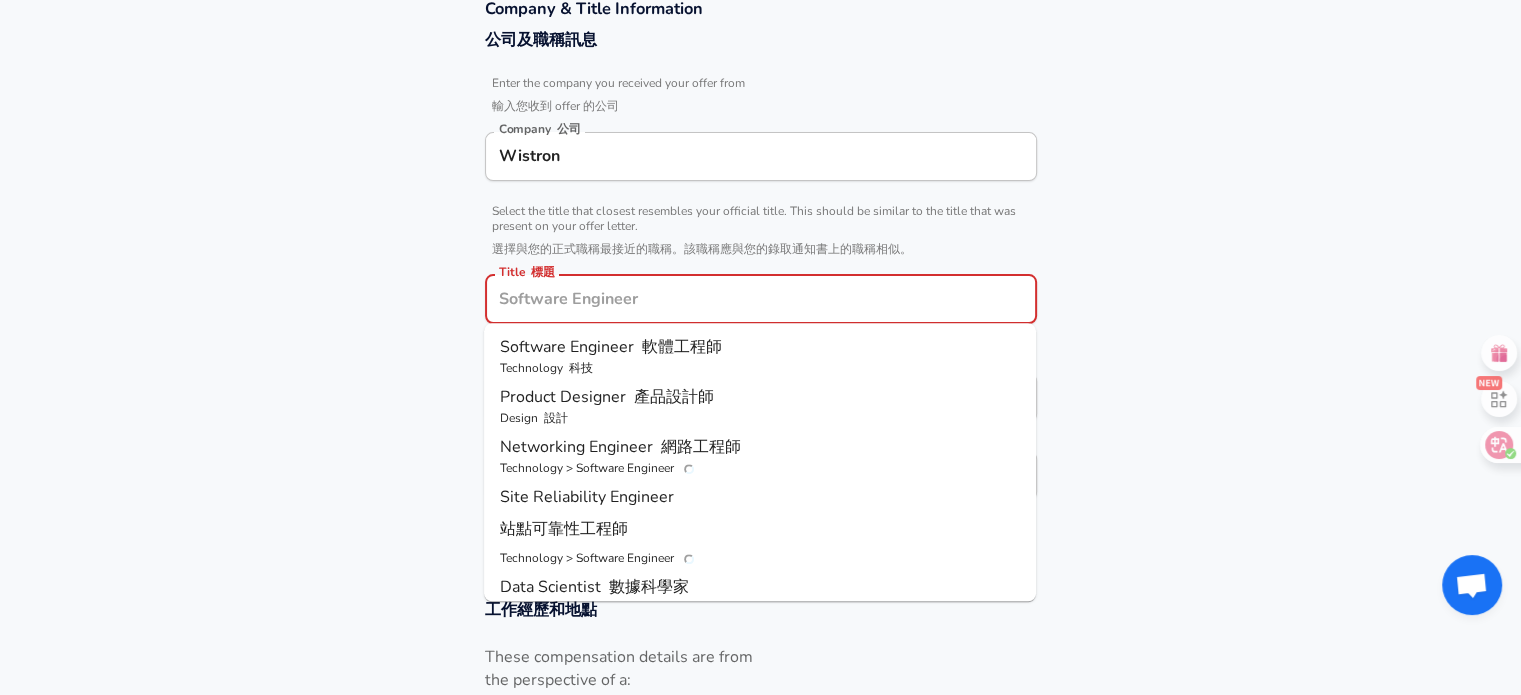 click on "Software Engineer    軟體工程師" at bounding box center [611, 347] 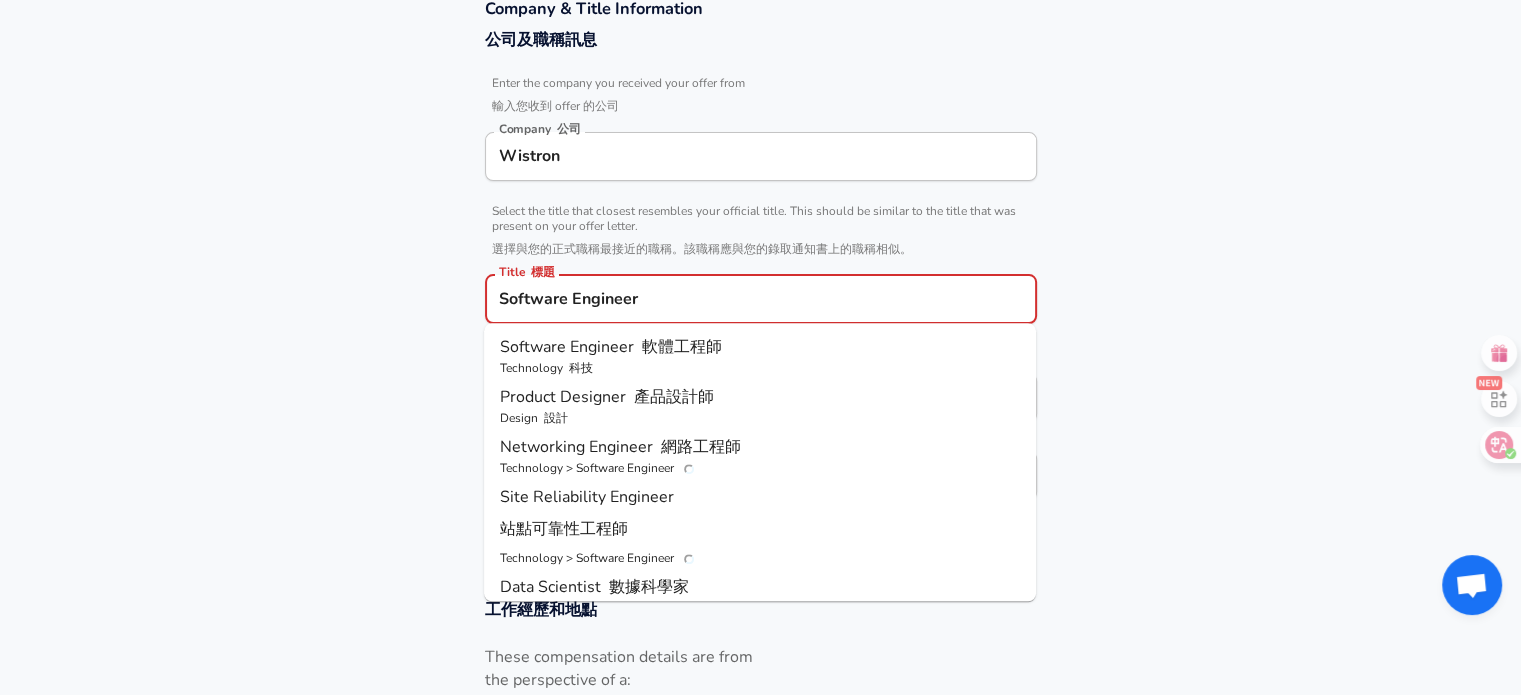 type on "Software Engineer" 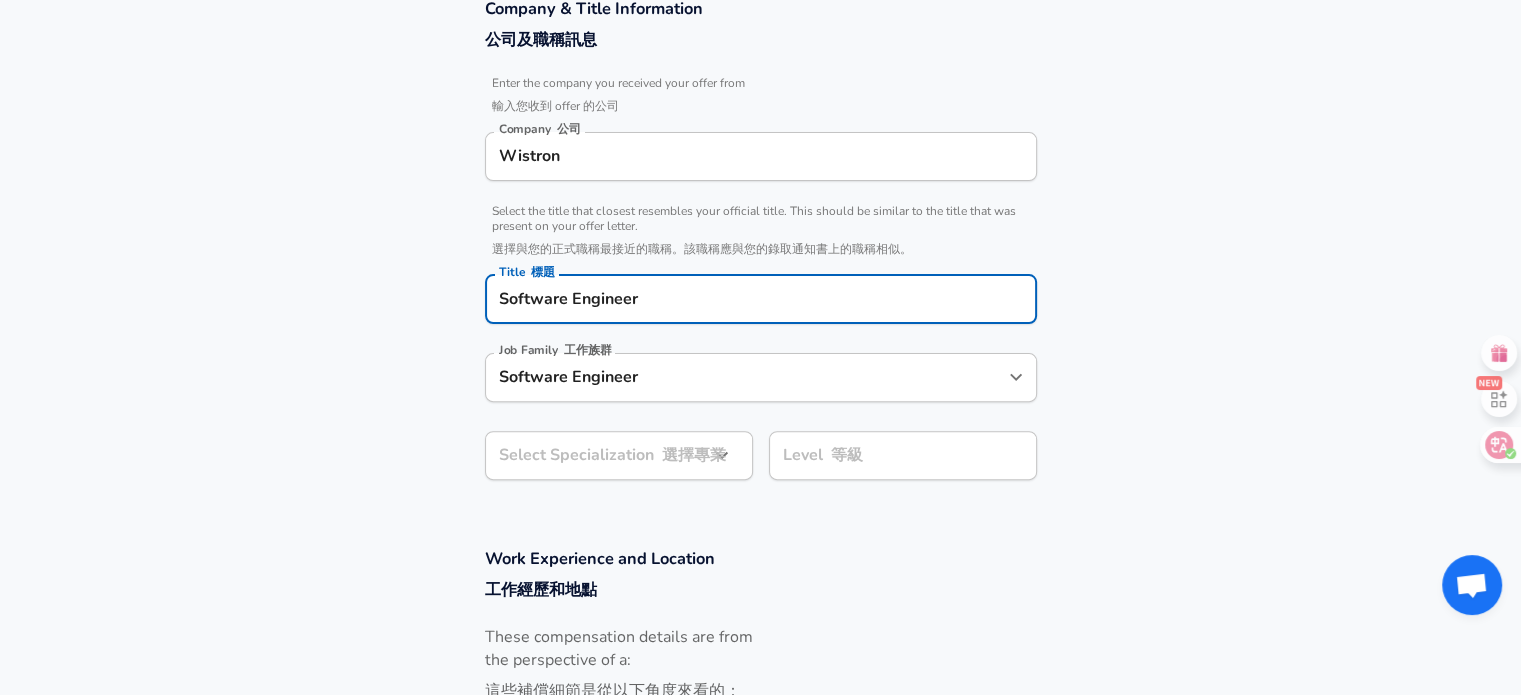 scroll, scrollTop: 0, scrollLeft: 0, axis: both 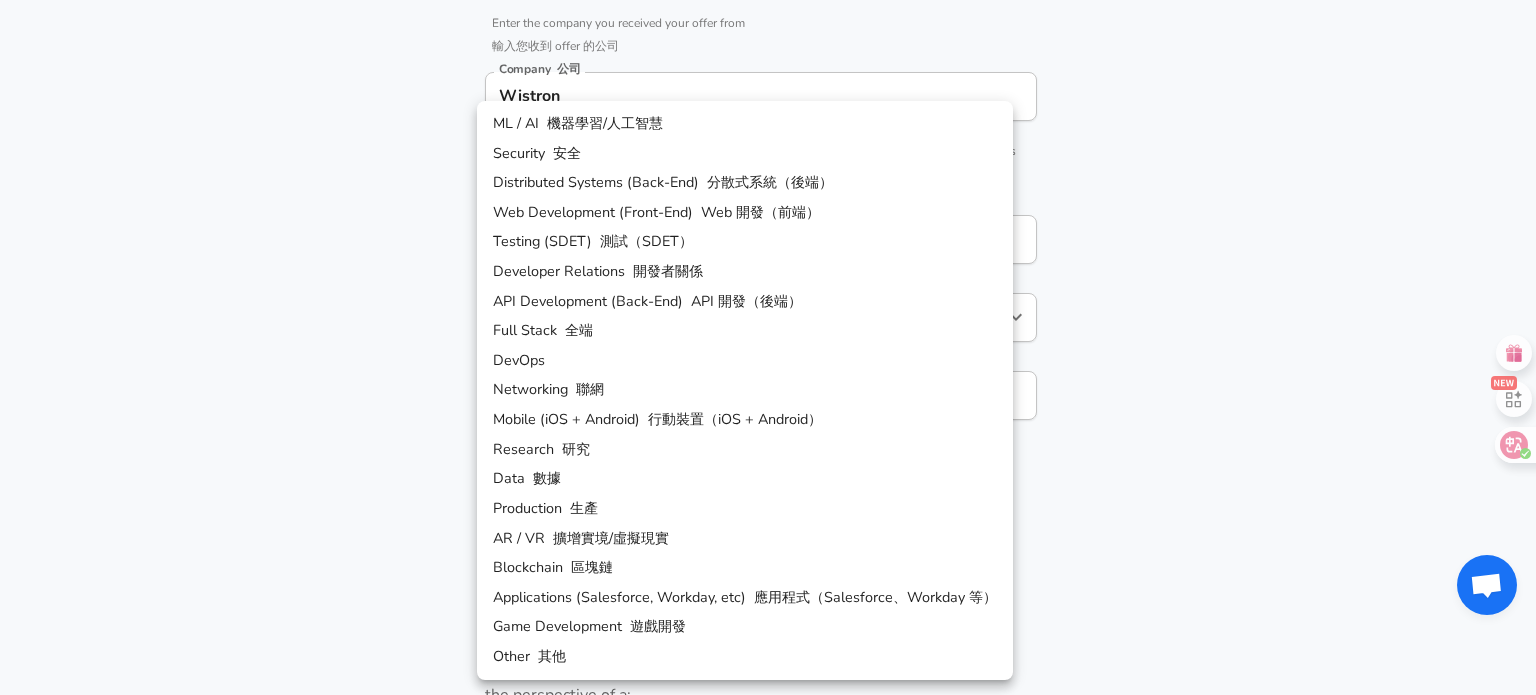 click on "ML / AI    機器學習/人工智慧" at bounding box center [745, 124] 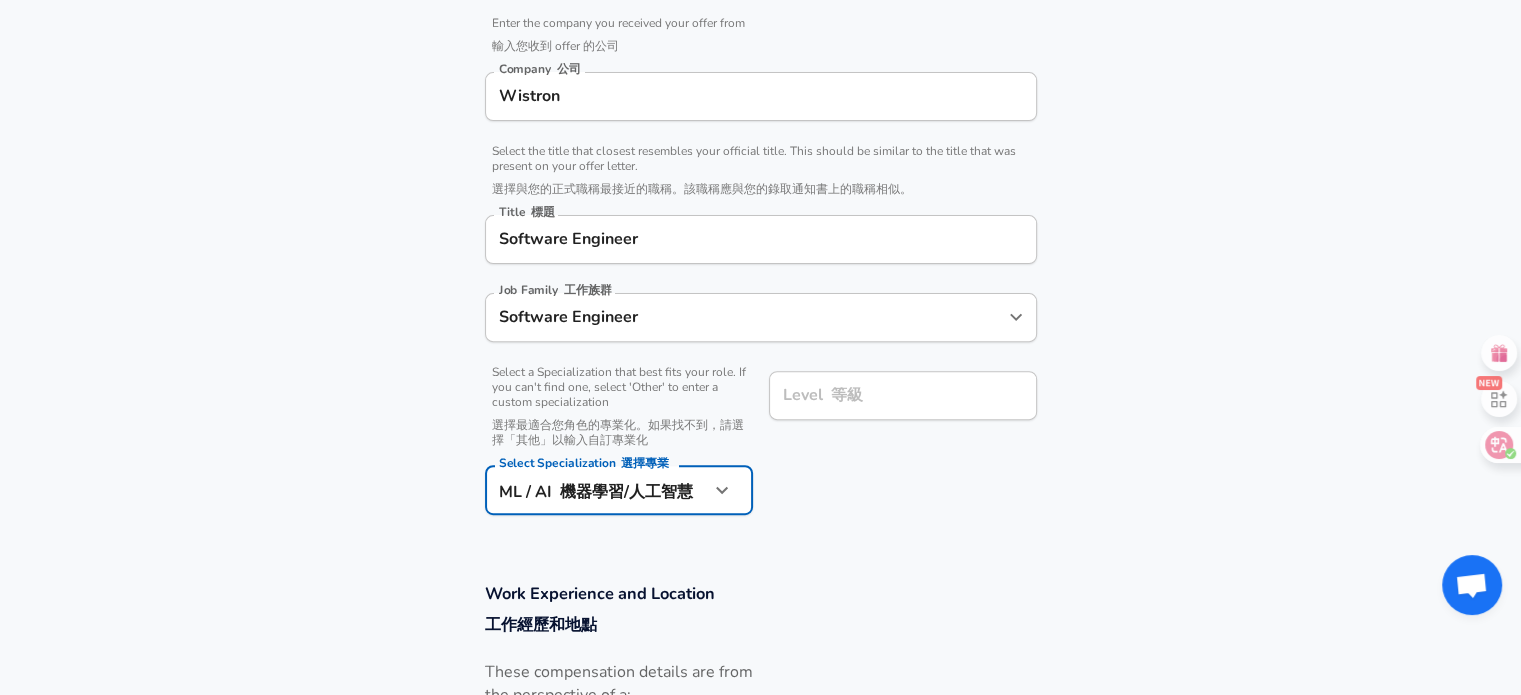 click on "Level    等級" at bounding box center [903, 395] 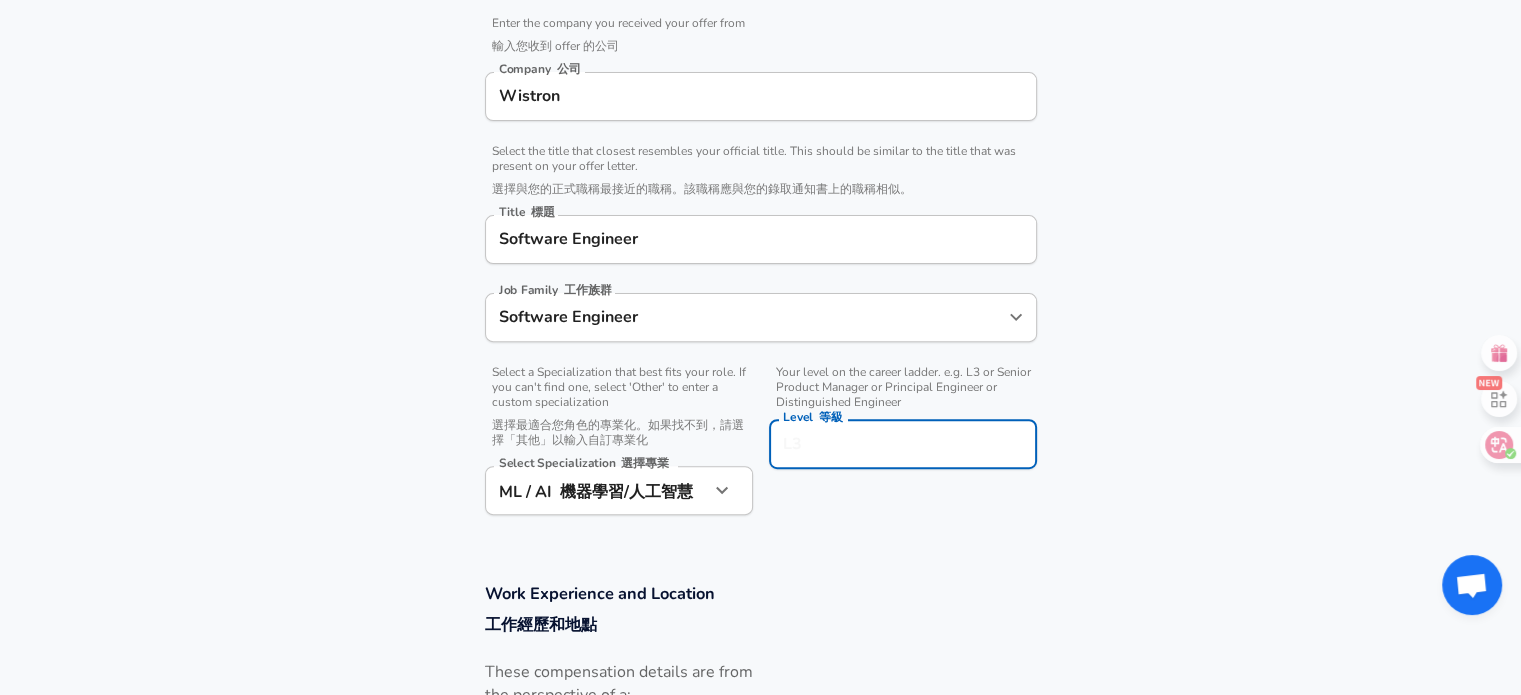 scroll, scrollTop: 660, scrollLeft: 0, axis: vertical 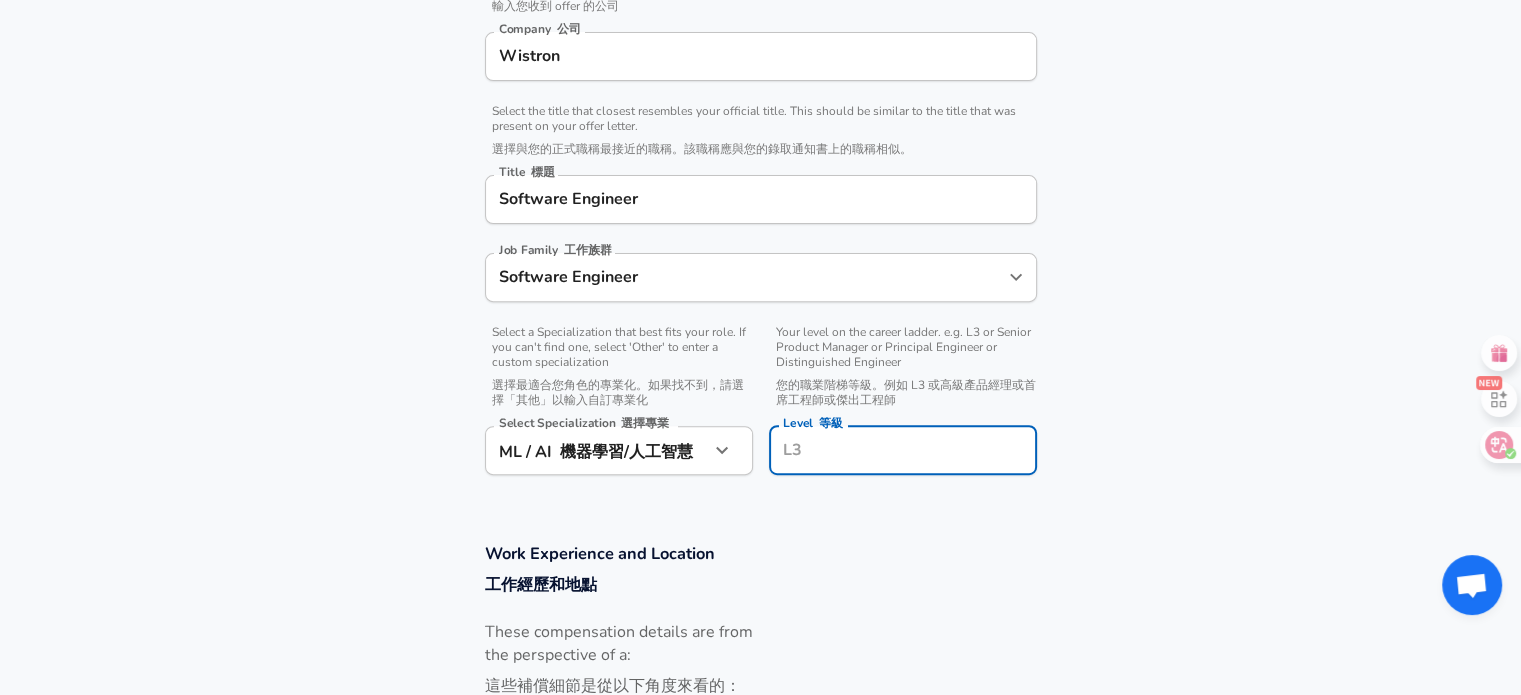 click on "Level    等級" at bounding box center (903, 450) 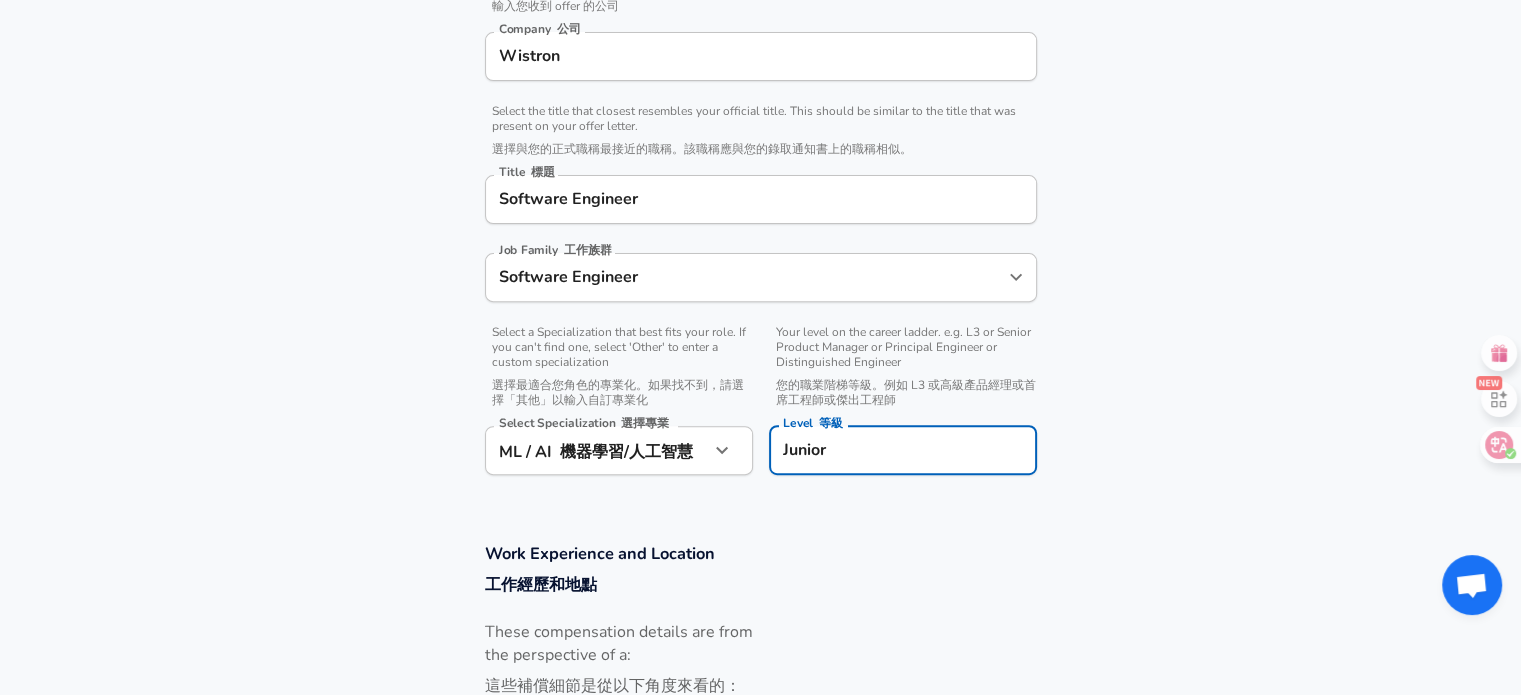 type on "Junior" 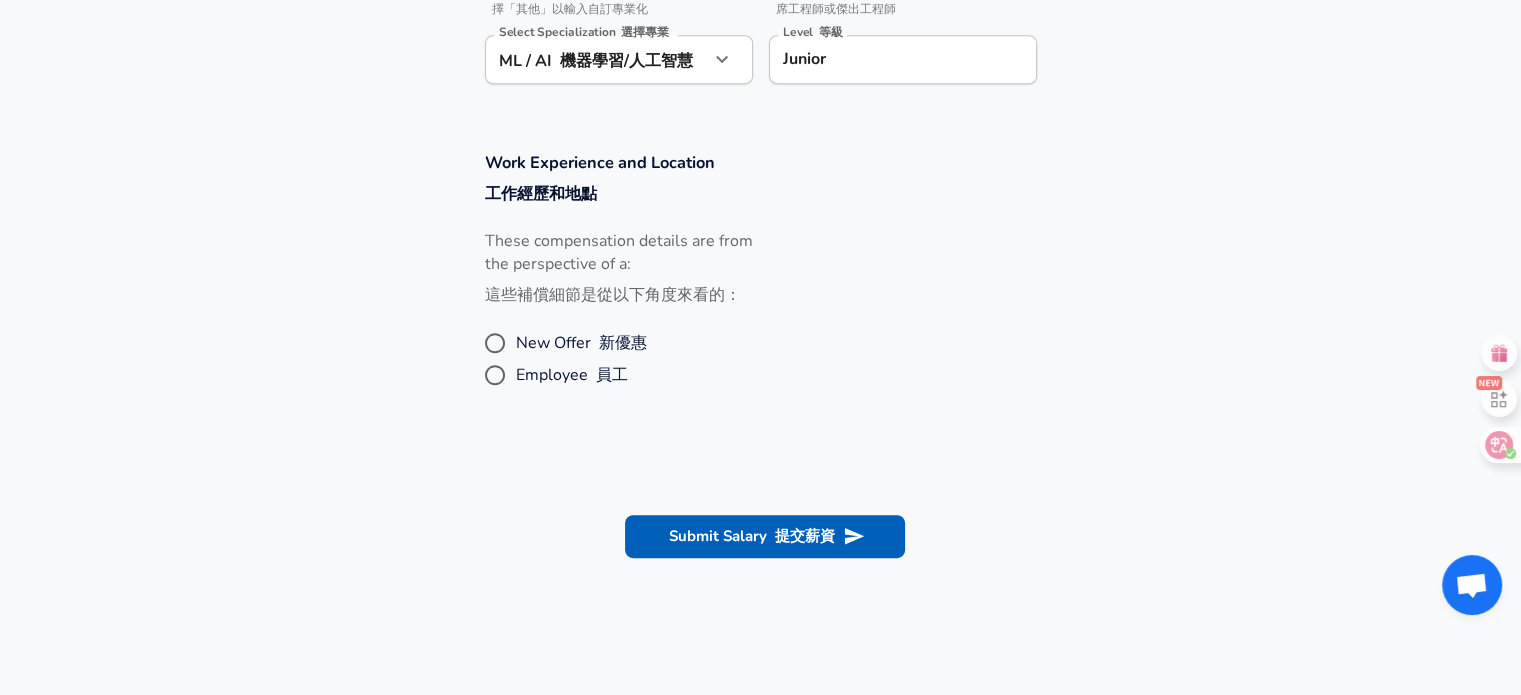 scroll, scrollTop: 1060, scrollLeft: 0, axis: vertical 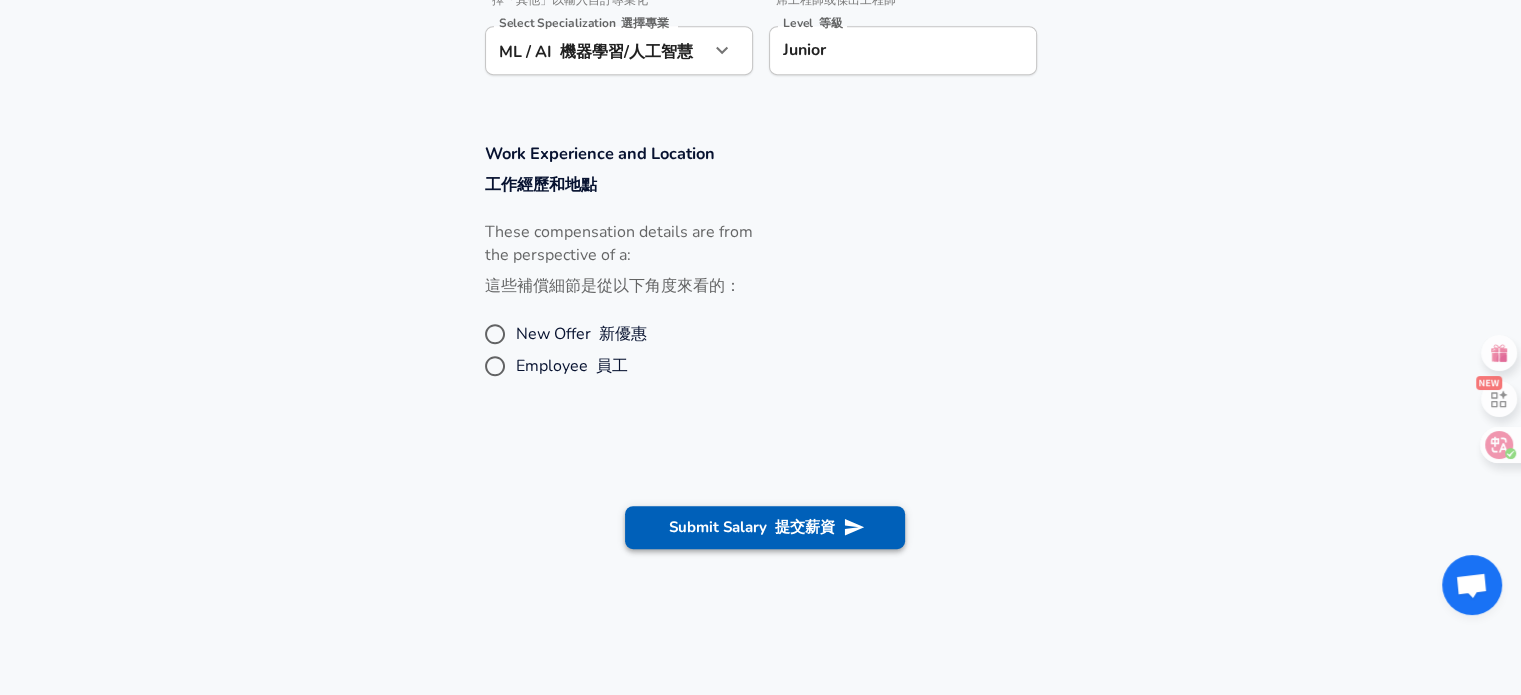 click on "Submit Salary    提交薪資" at bounding box center [765, 527] 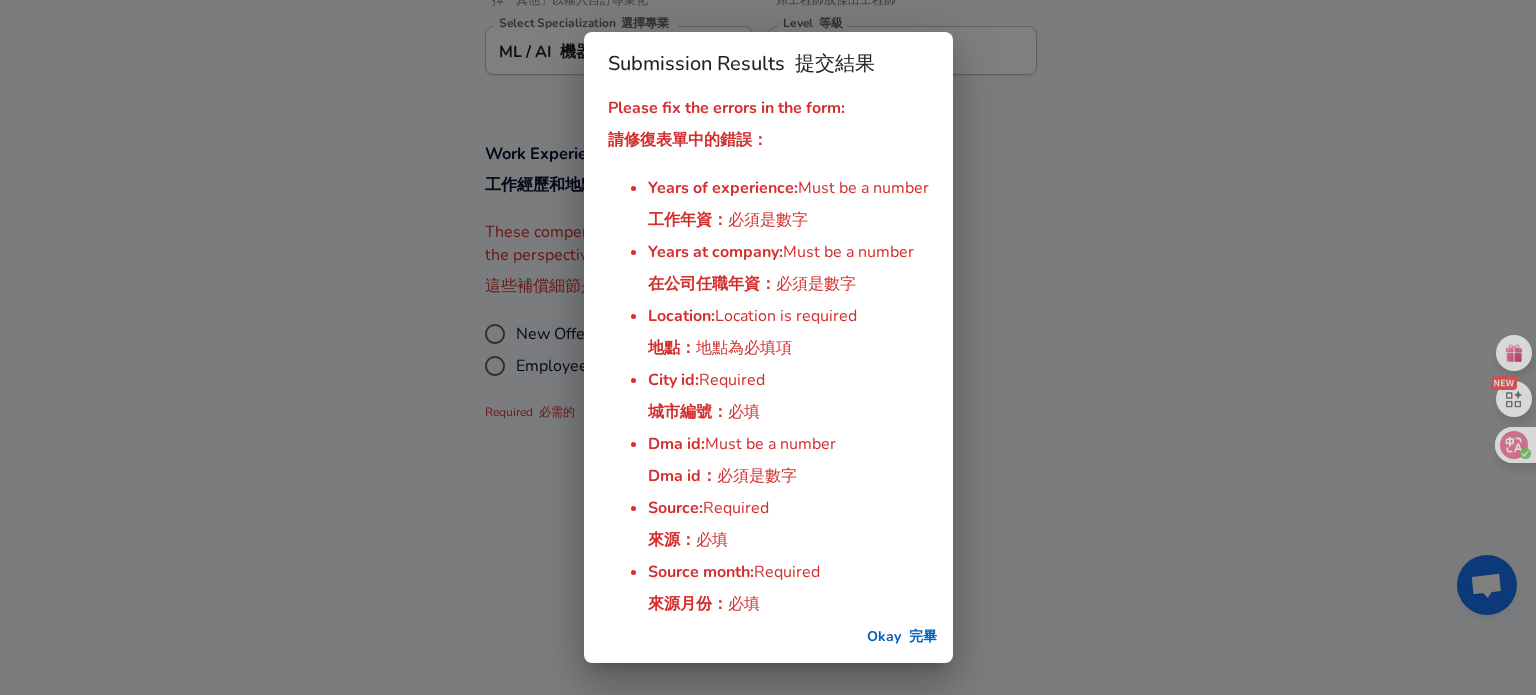 click on "完畢" at bounding box center (923, 636) 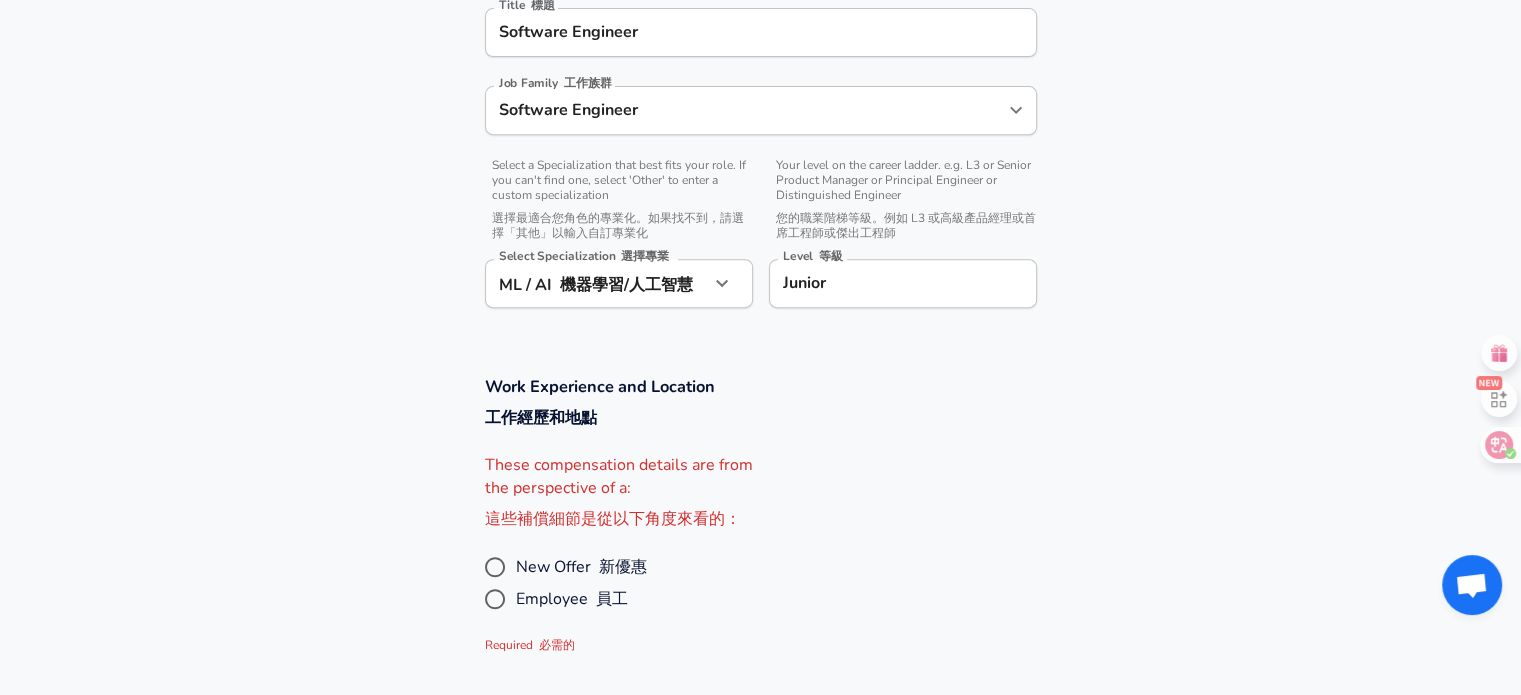 scroll, scrollTop: 860, scrollLeft: 0, axis: vertical 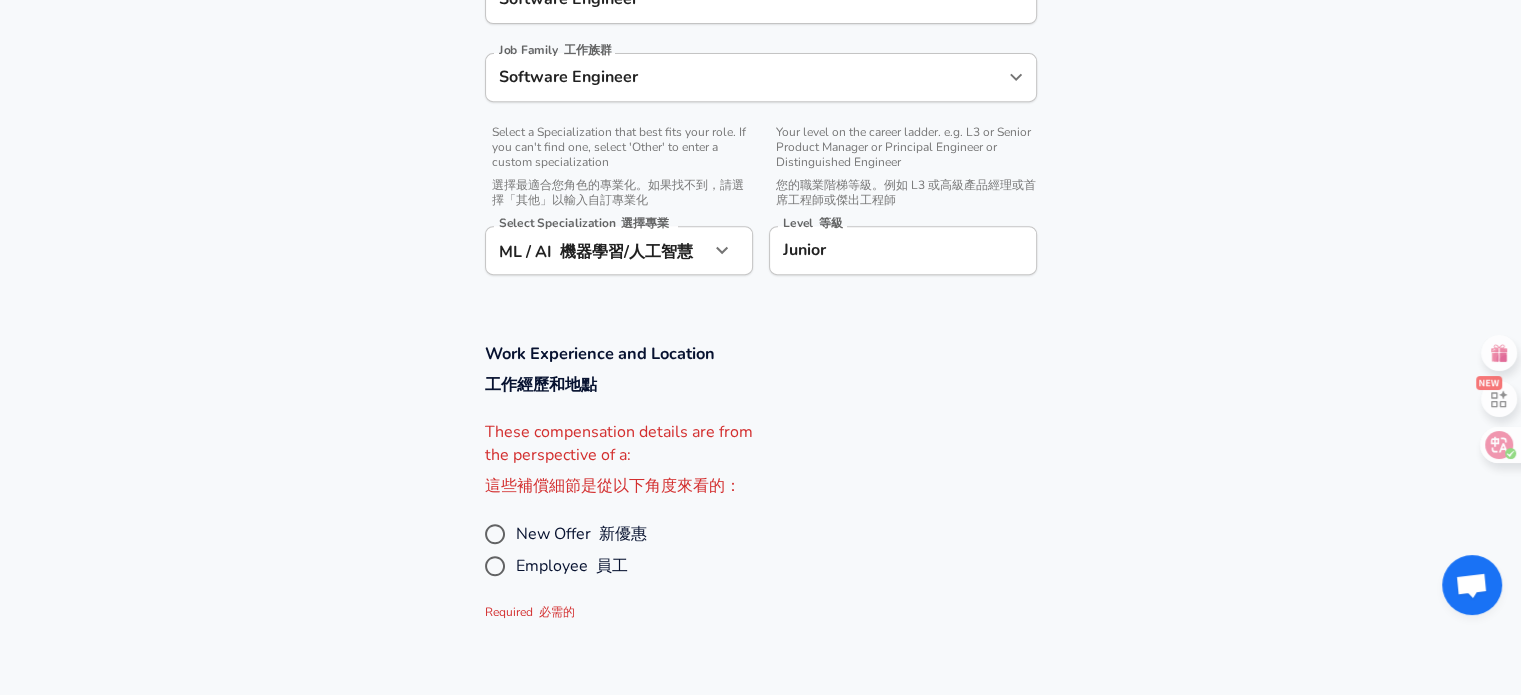 click on "員工" at bounding box center (612, 566) 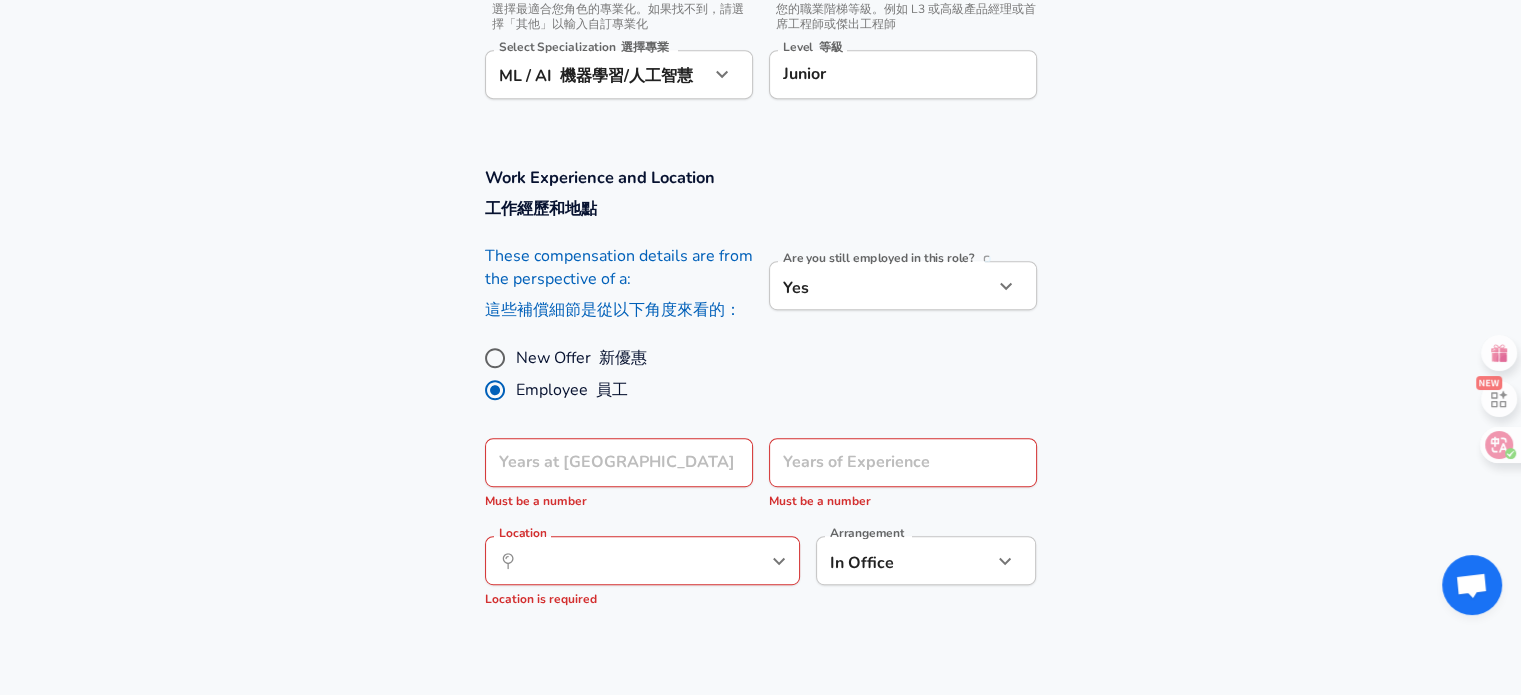 scroll, scrollTop: 1060, scrollLeft: 0, axis: vertical 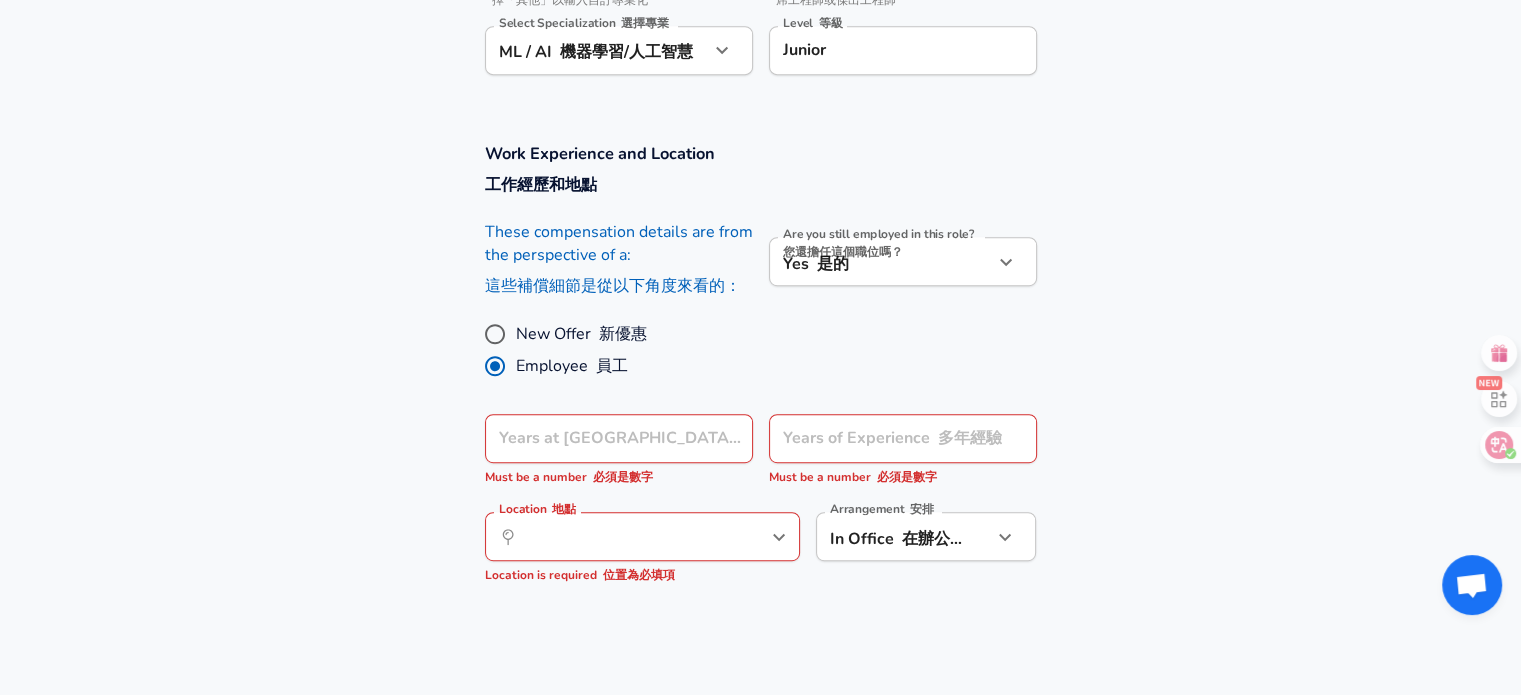 click on "Restart    重啟 Add Your Salary    添加您的工資 Upload your offer letter   to verify your submission 上傳您的錄取通知書 以驗證您的提交 Enhance Privacy and Anonymity 增強隱私和匿名性 No    不 Automatically hides specific fields until there are enough submissions to safely display the full details. 自動隱藏特定字段，直到有足夠的提交來安全地顯示完整的詳細資訊。   More Details    更多詳情 Based on your submission and the data points that we have already collected, we will automatically hide and anonymize specific fields if there aren't enough data points to remain sufficiently anonymous. 根據您的提交和我們已經收集的數據點，如果沒有足夠的數據點來保持足夠的匿名性，我們將自動隱藏和匿名化特定欄位。 Company & Title Information 公司及職稱訊息   Enter the company you received your offer from 輸入您收到 offer 的公司 Company    公司 Wistron Company    公司   Title" at bounding box center [760, -713] 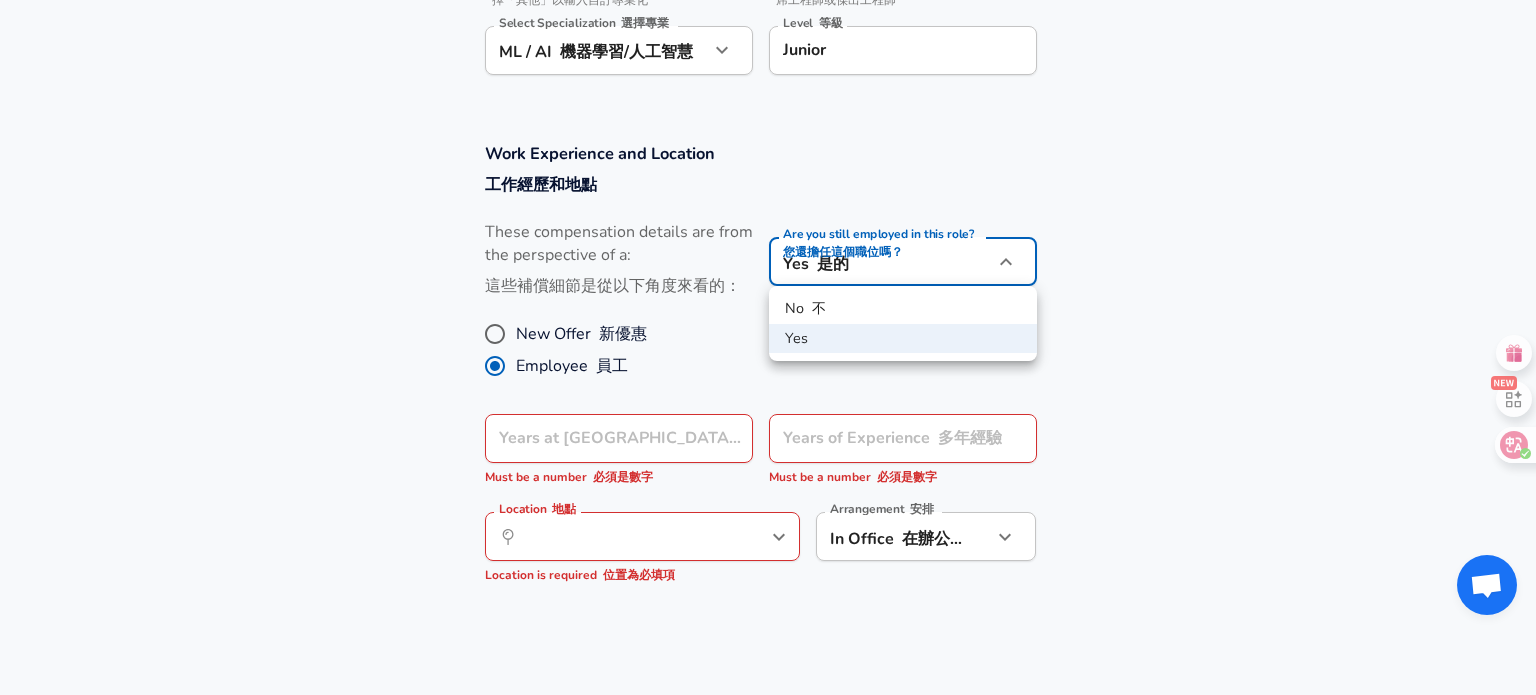 click on "No    不" at bounding box center [903, 309] 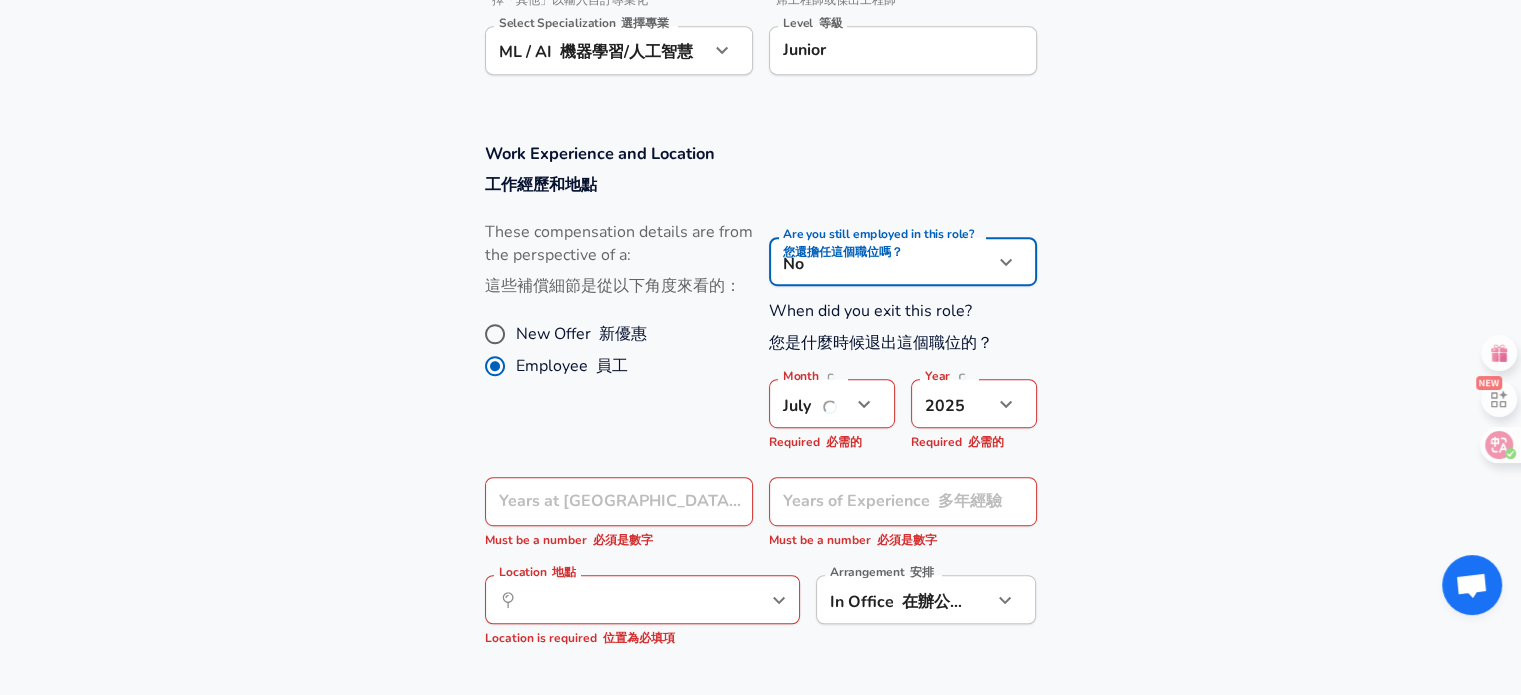 click 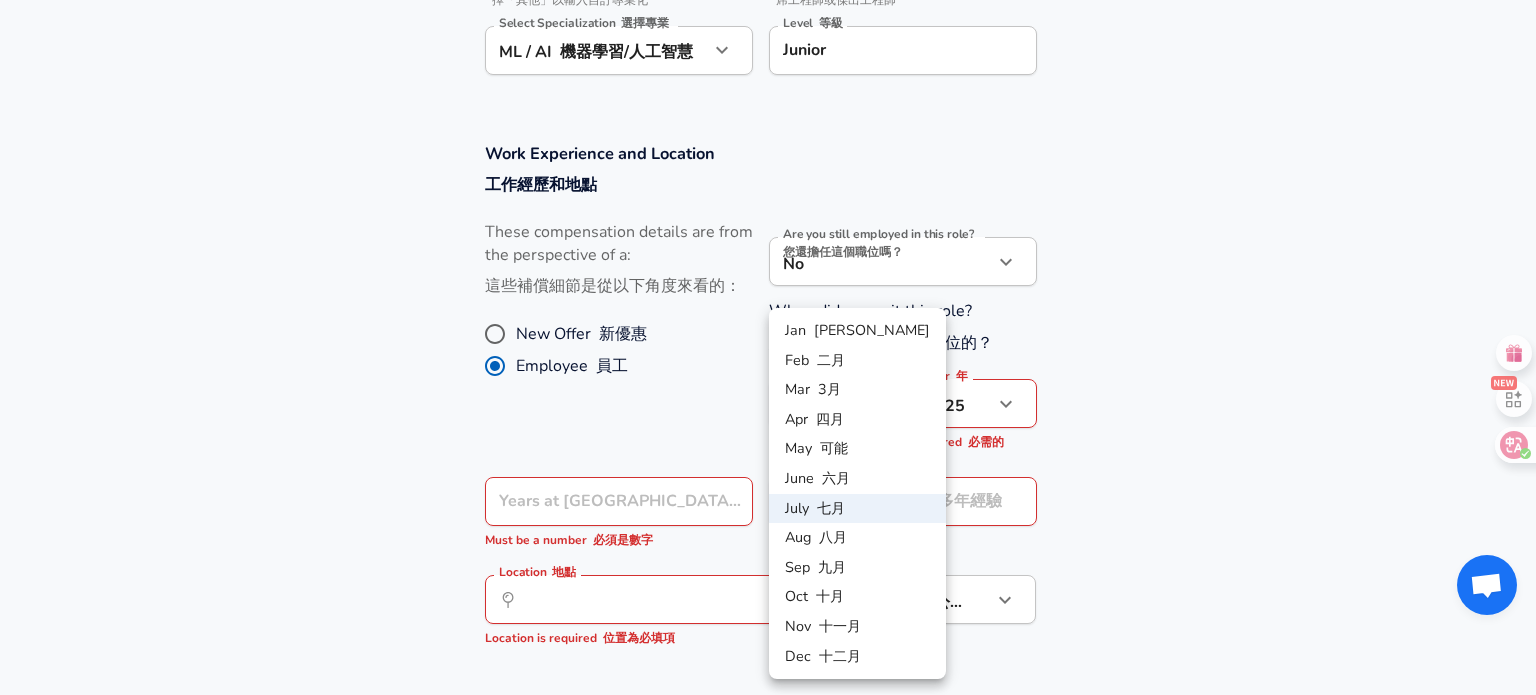 click at bounding box center [768, 347] 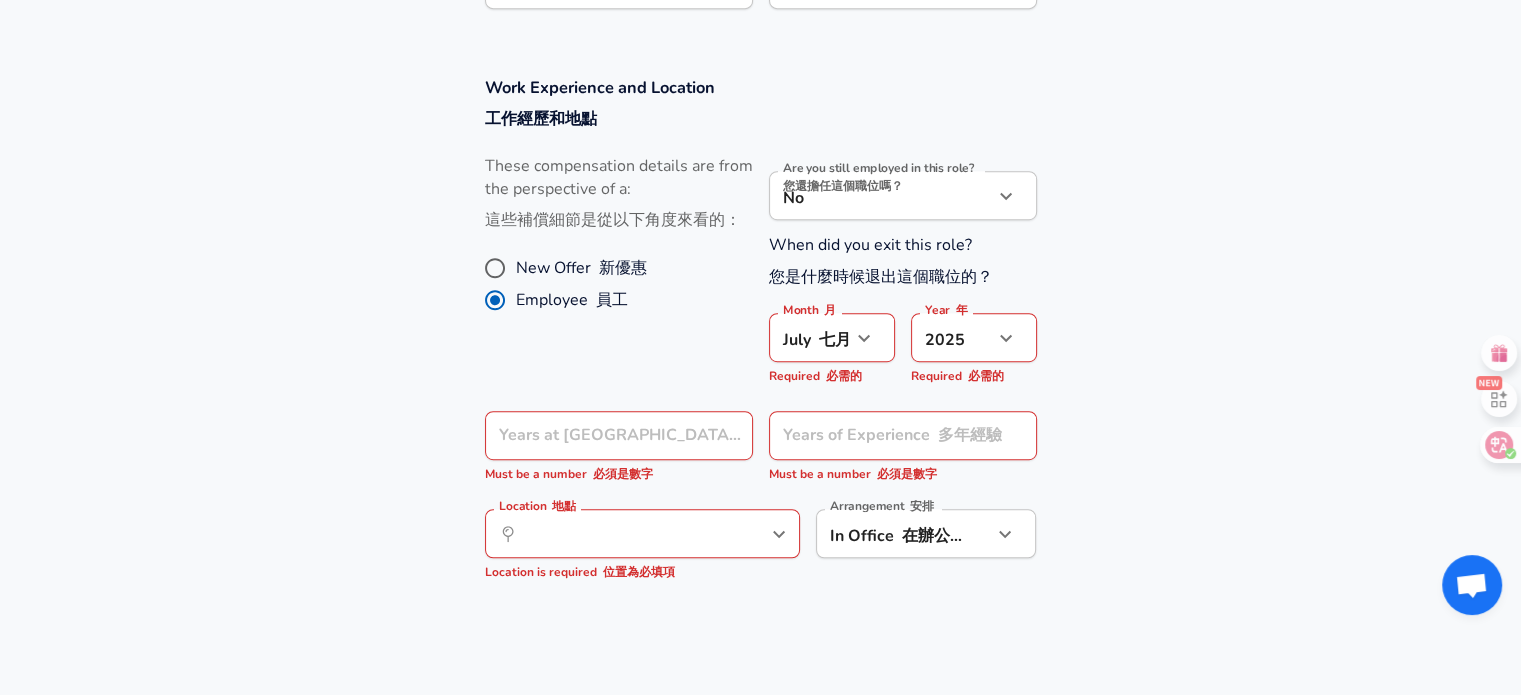 scroll, scrollTop: 1160, scrollLeft: 0, axis: vertical 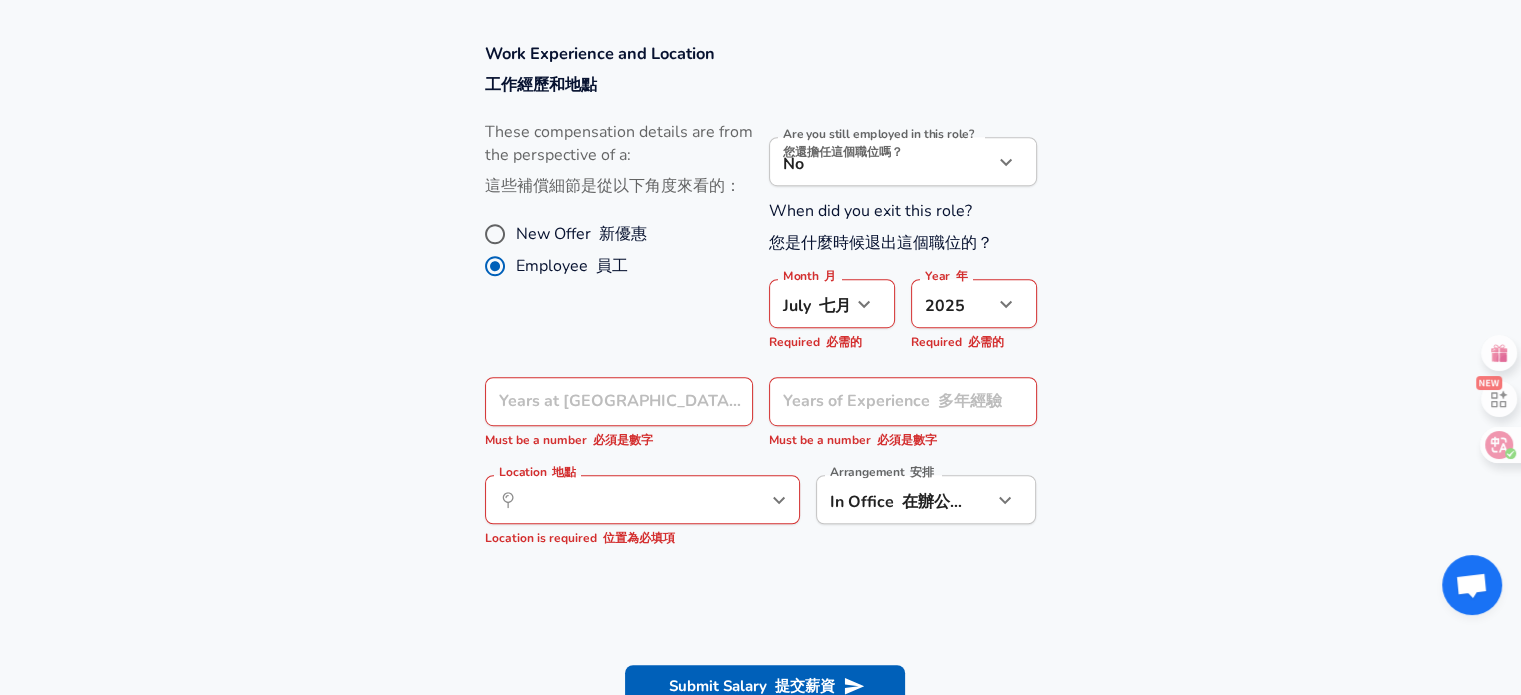 click 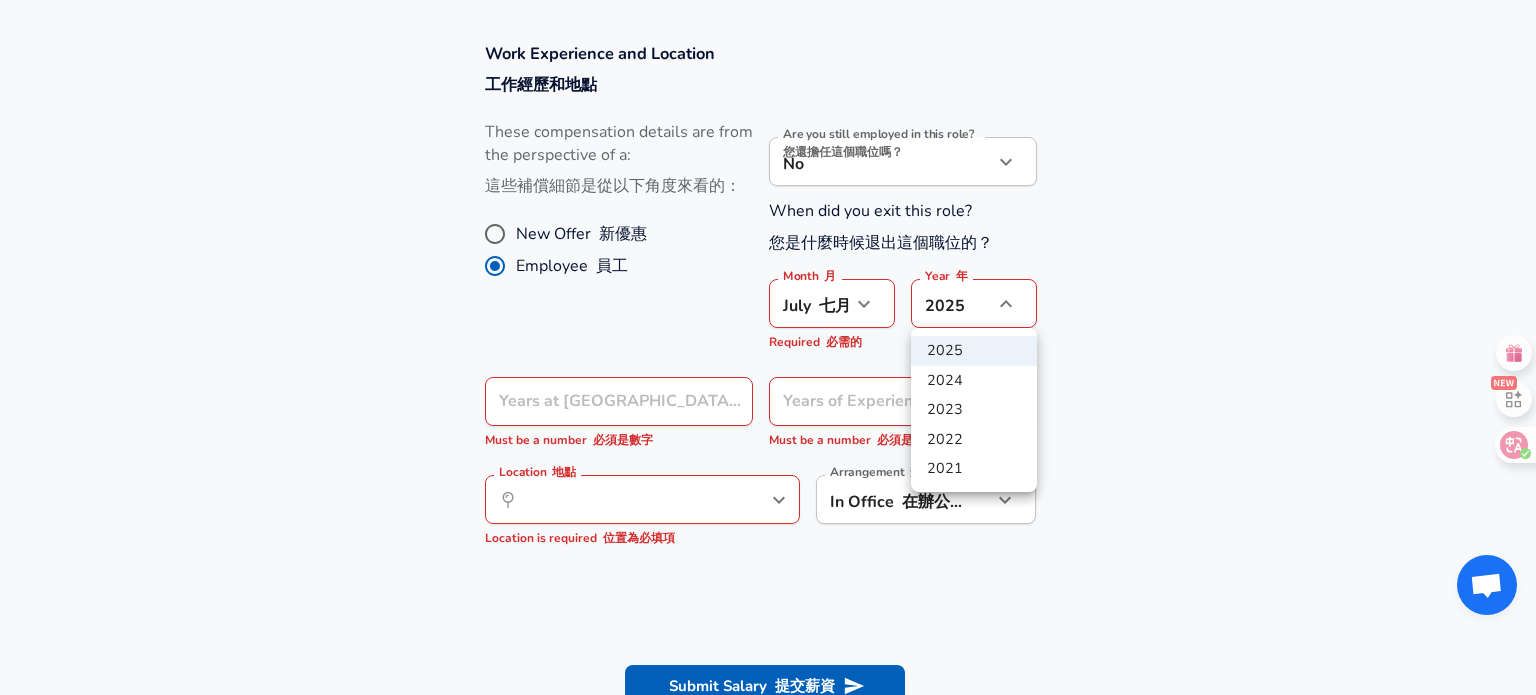click on "2024" at bounding box center [974, 381] 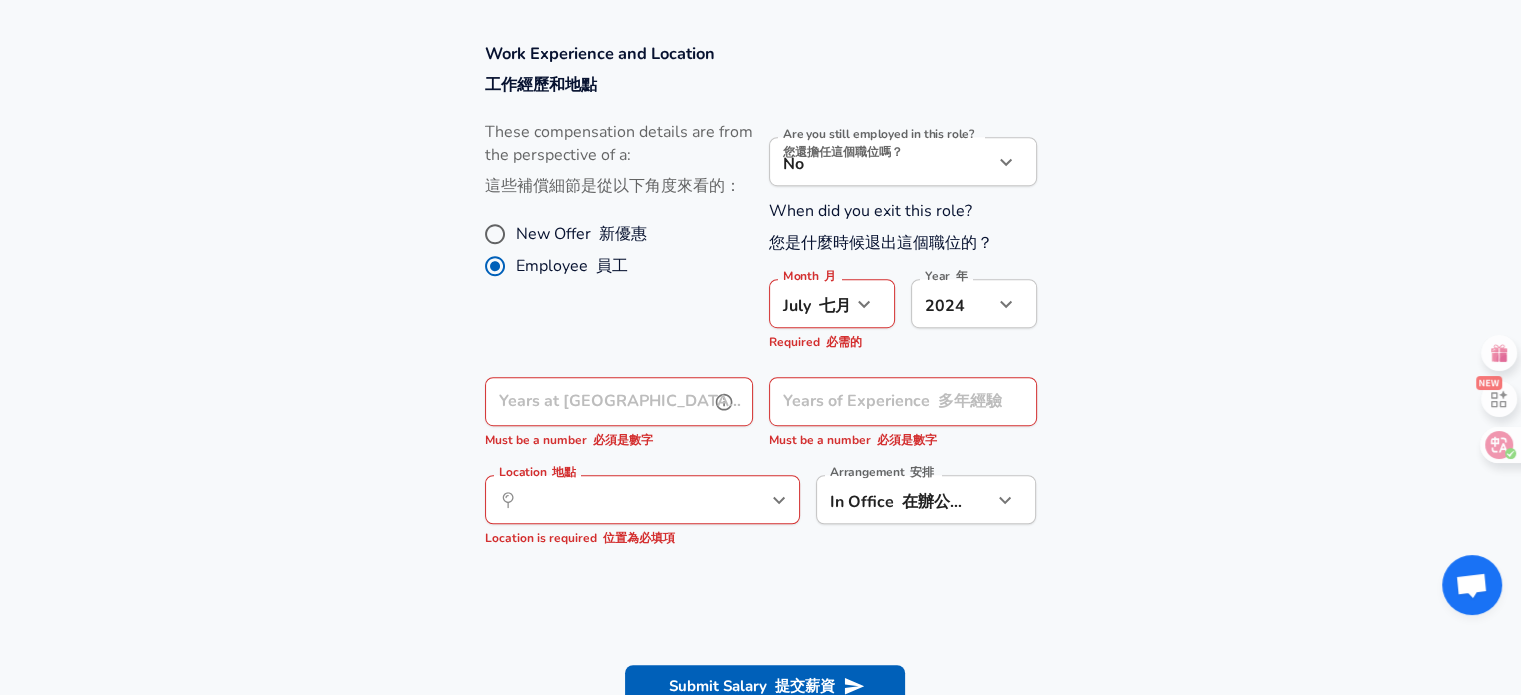 click on "Years at [GEOGRAPHIC_DATA]    緯創資通年限 Years at [GEOGRAPHIC_DATA]    緯創資通年限 Must be a number    必須是數字" at bounding box center (619, 414) 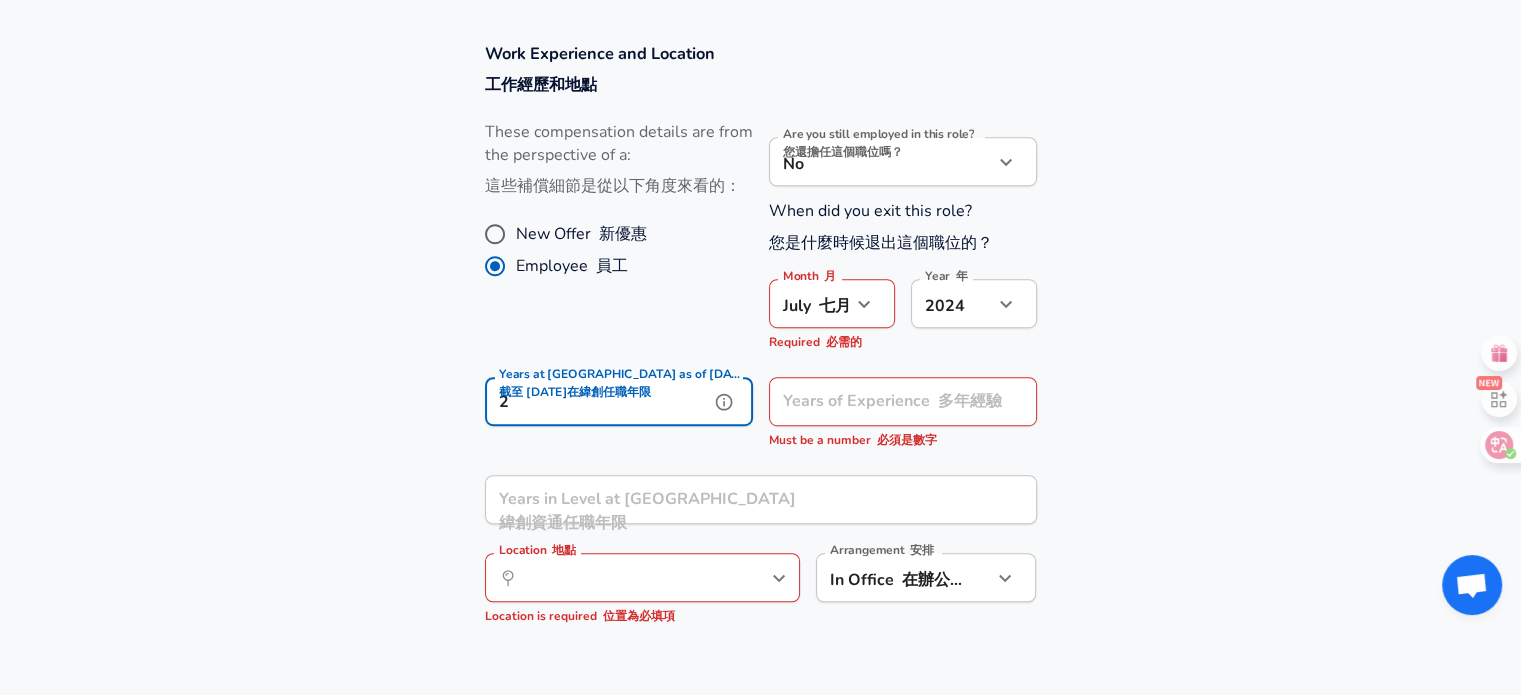 type on "2" 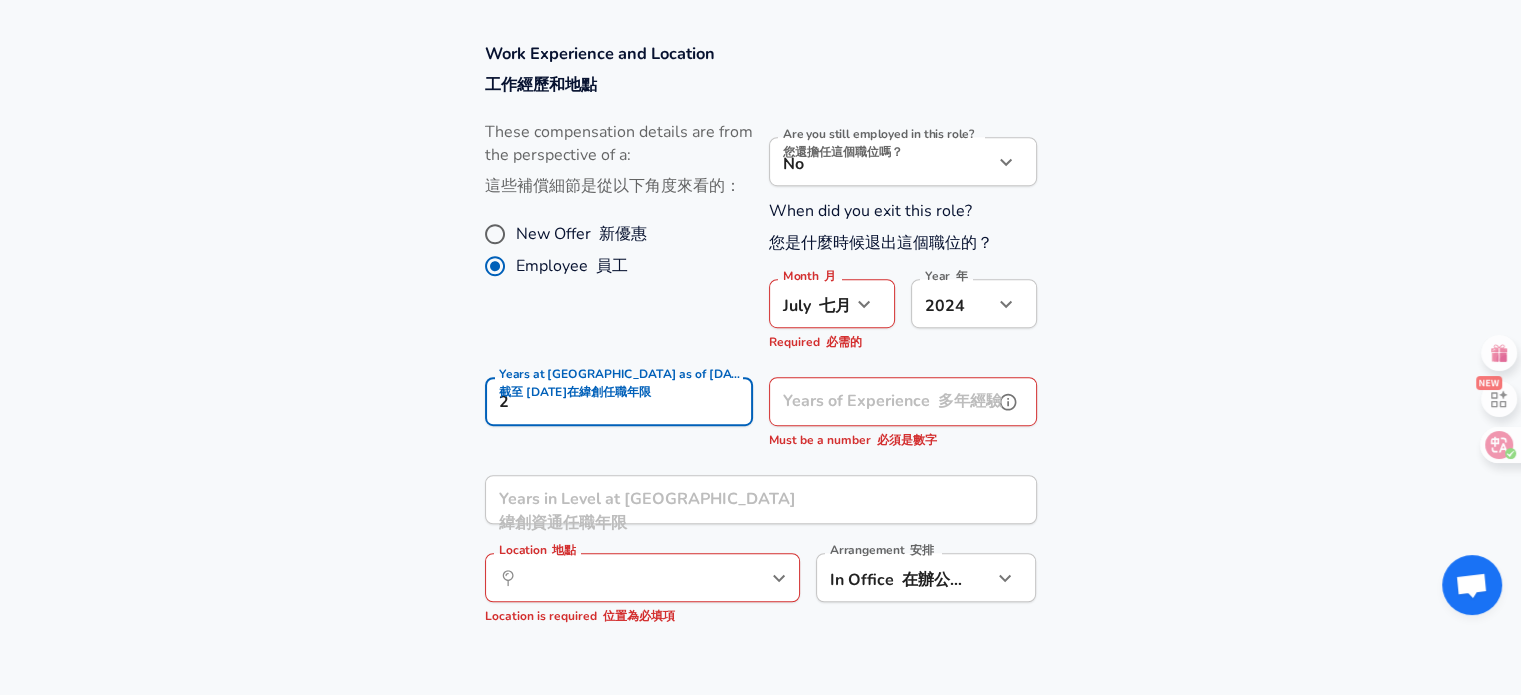 click on "Years of Experience    多年經驗" at bounding box center (881, 401) 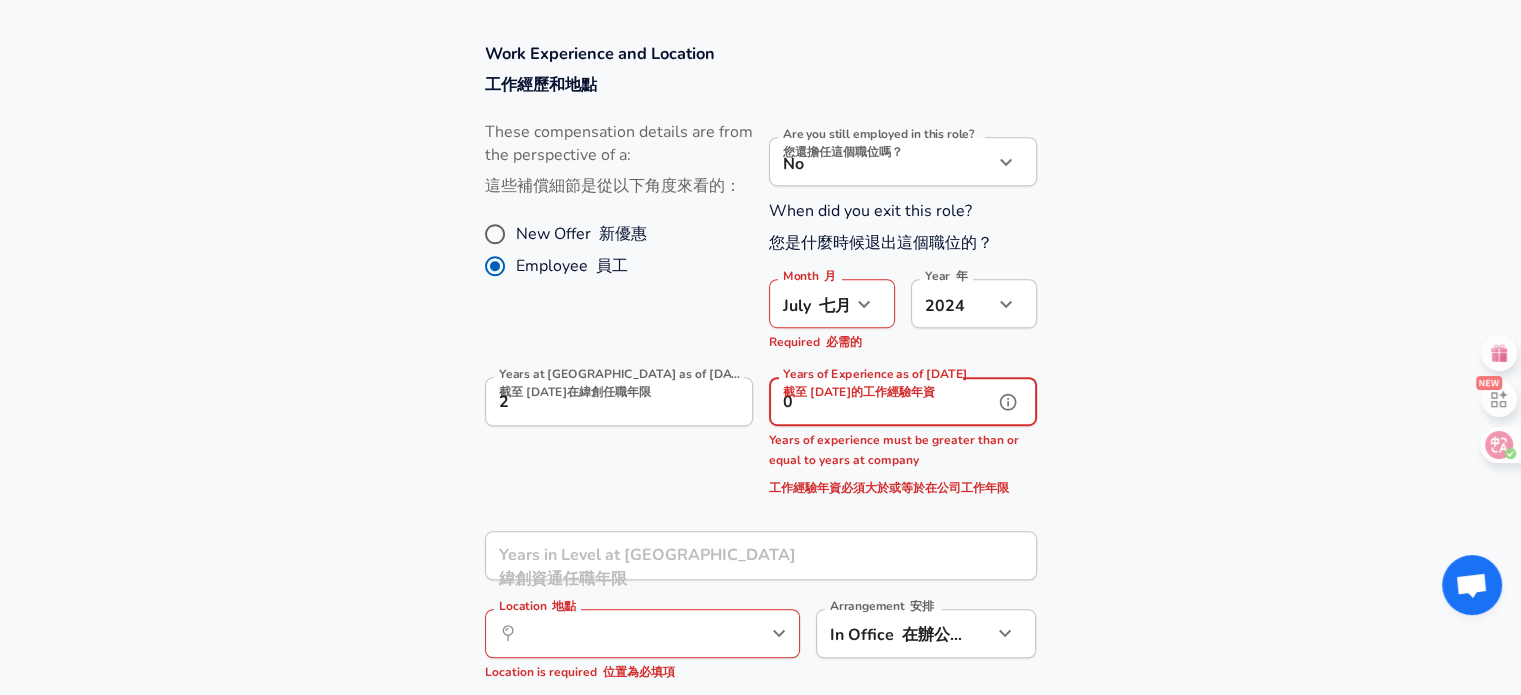 drag, startPoint x: 899, startPoint y: 409, endPoint x: 767, endPoint y: 407, distance: 132.01515 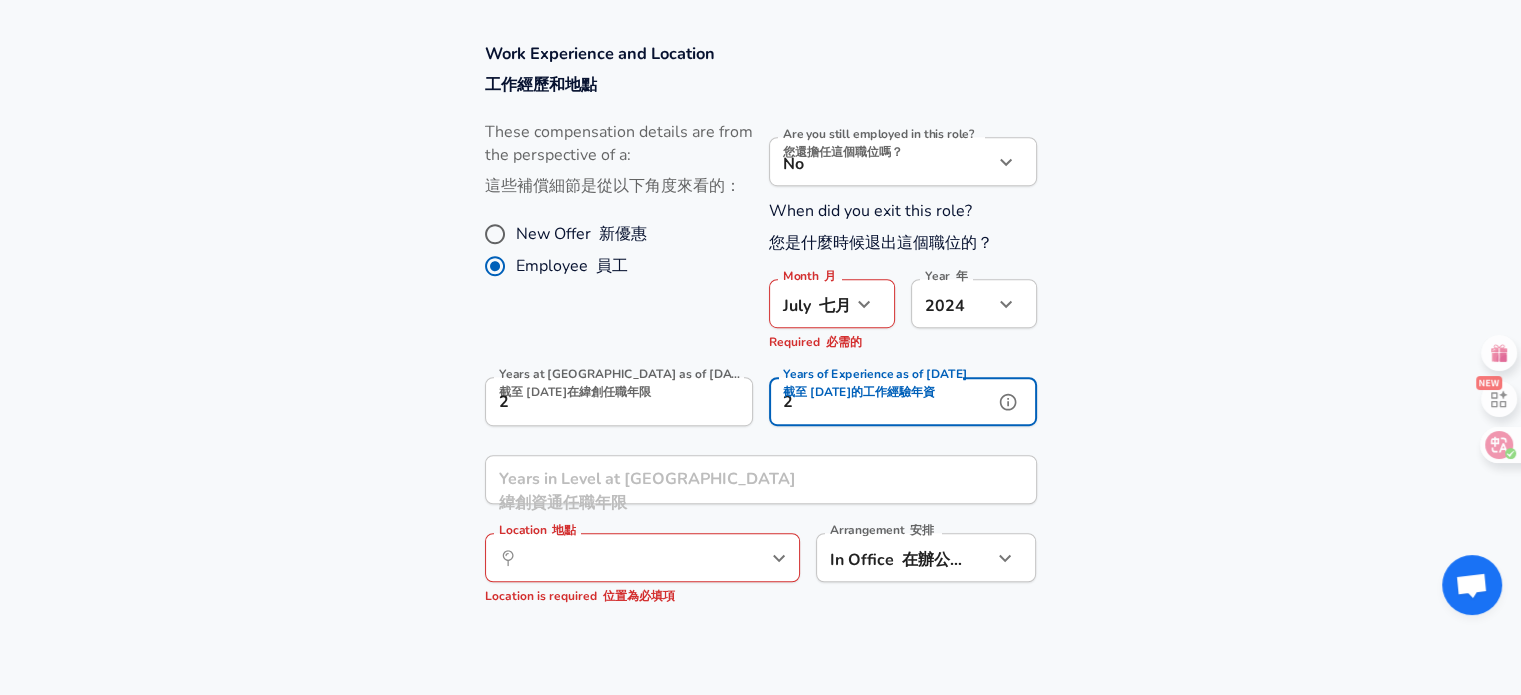 type on "2" 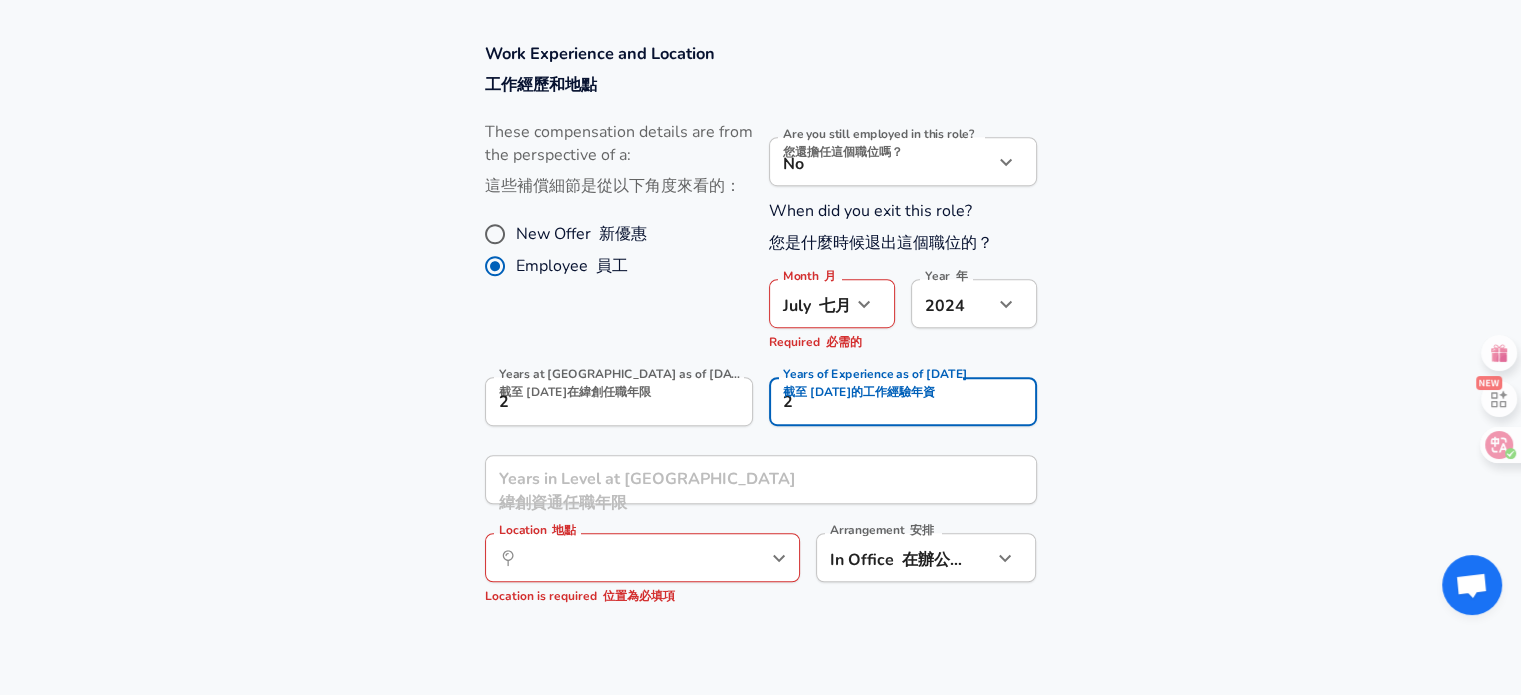drag, startPoint x: 1096, startPoint y: 433, endPoint x: 1018, endPoint y: 449, distance: 79.624115 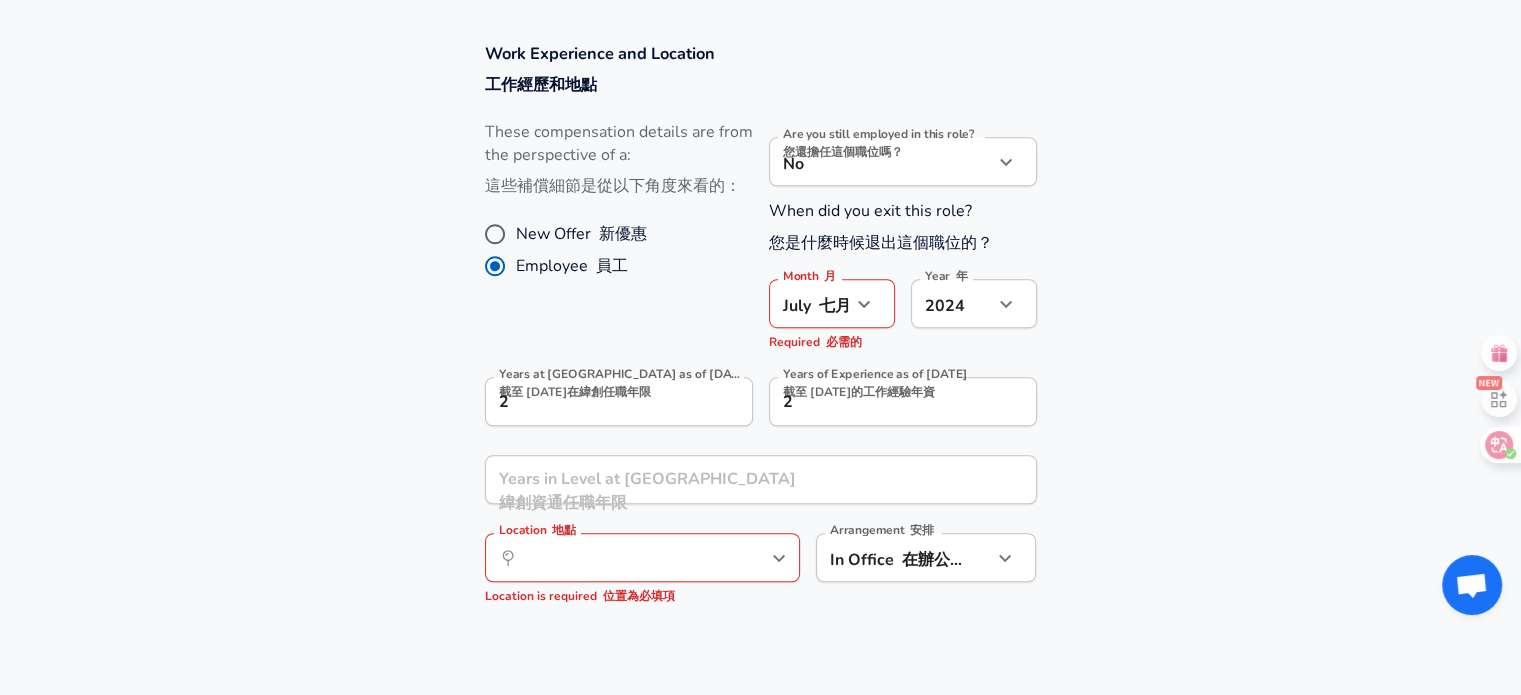 scroll, scrollTop: 0, scrollLeft: 0, axis: both 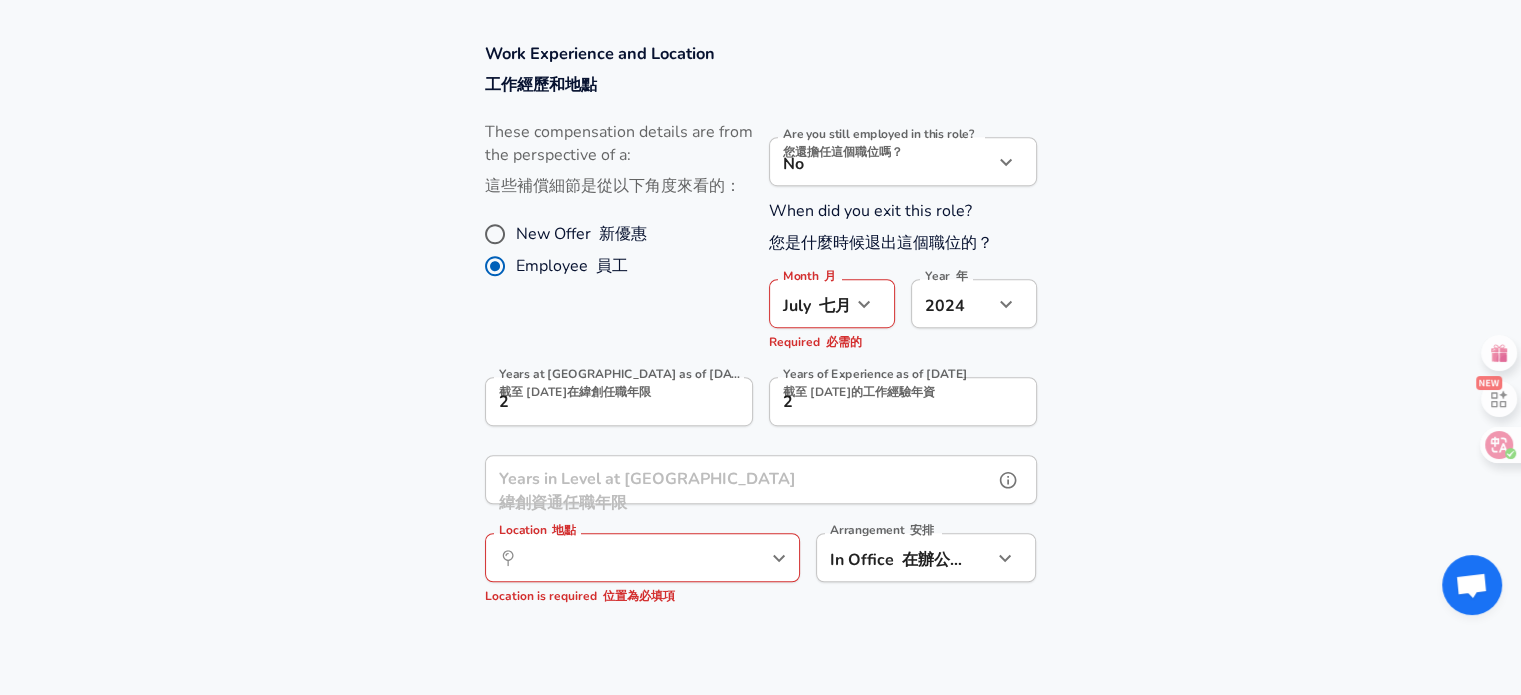 click on "Years in Level at [GEOGRAPHIC_DATA] 緯創資通任職年限" at bounding box center (739, 479) 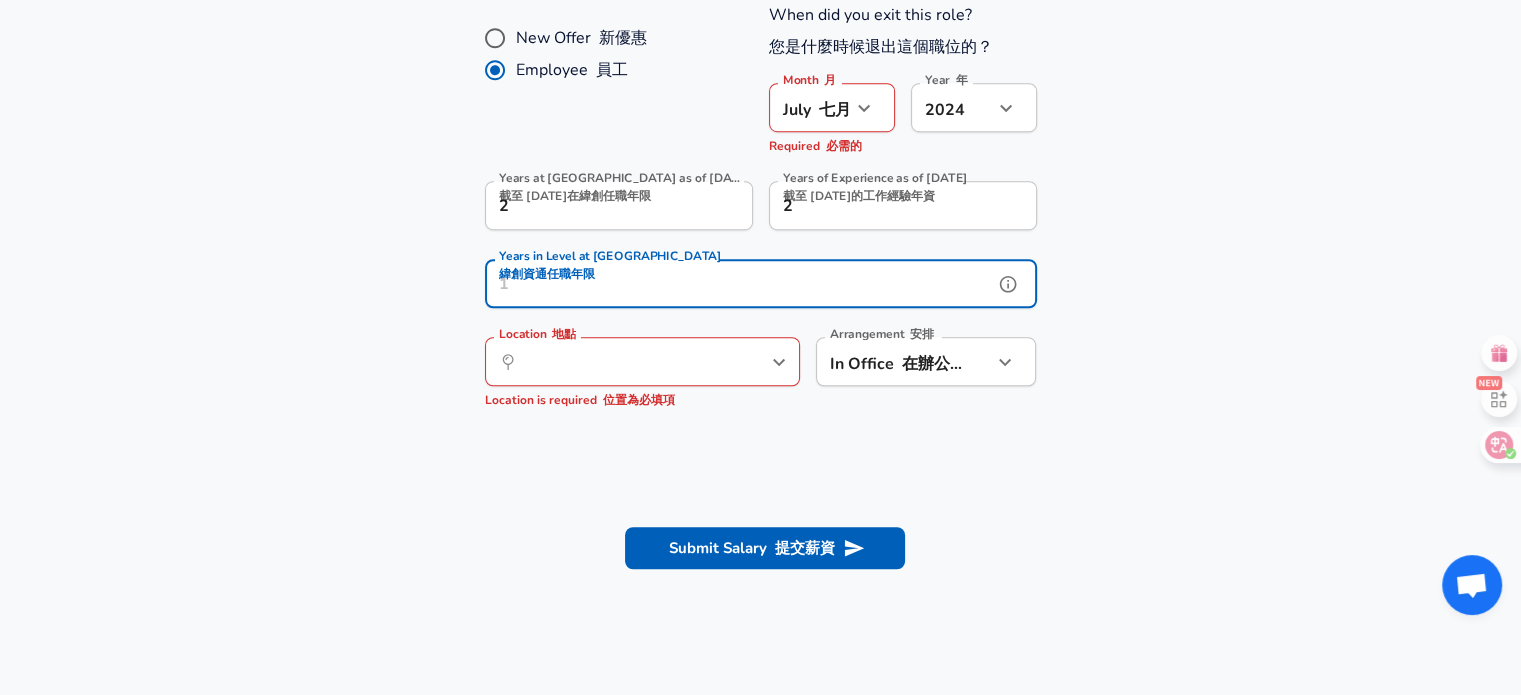 scroll, scrollTop: 1360, scrollLeft: 0, axis: vertical 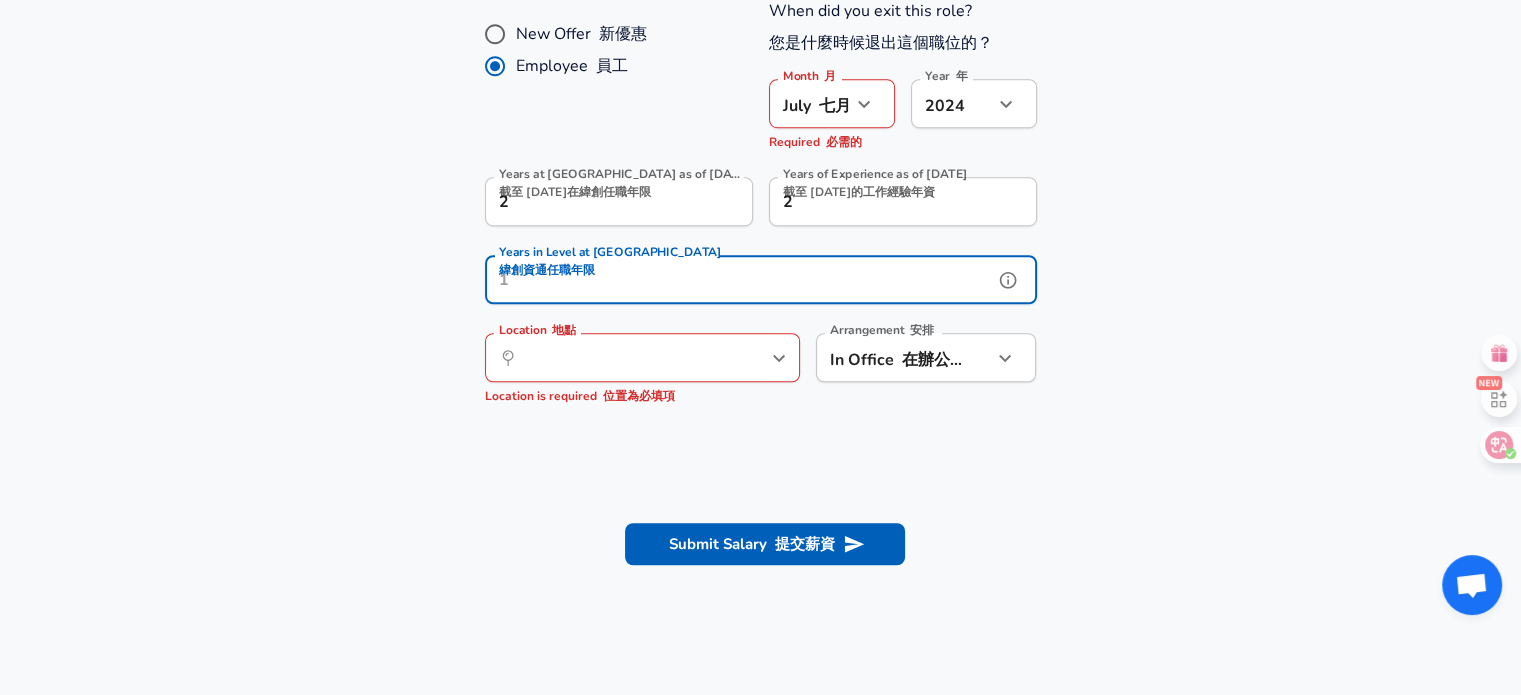click on "Years in Level at [GEOGRAPHIC_DATA] 緯創資通任職年限" at bounding box center [739, 279] 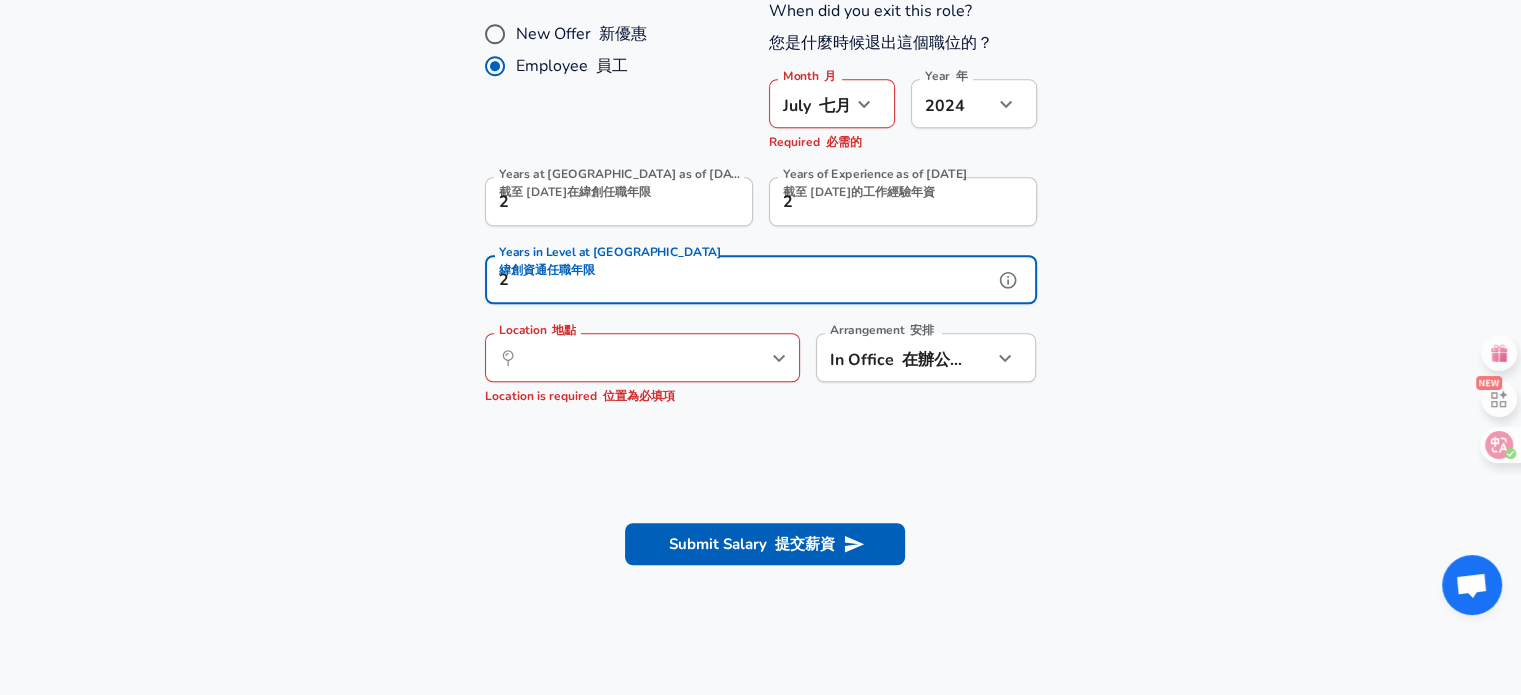 type on "2" 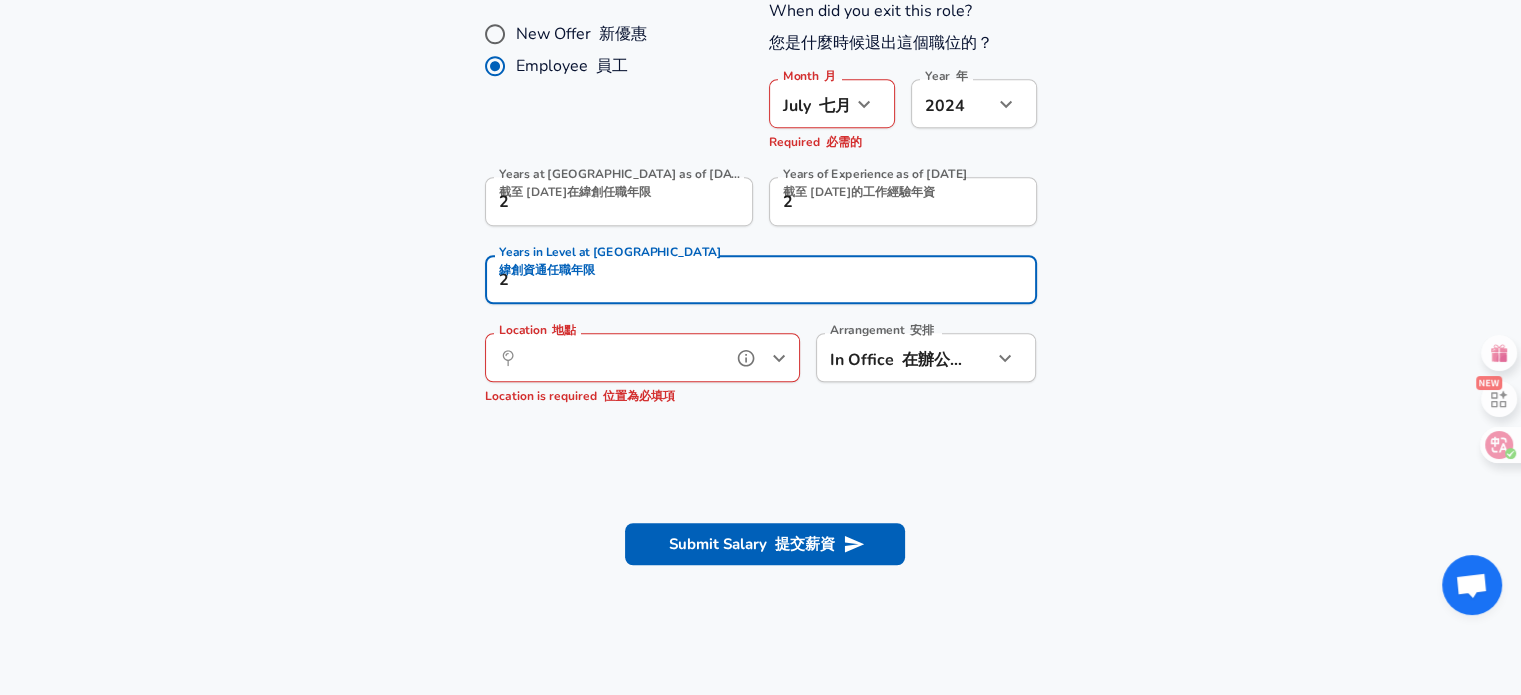 click on "Location    地點" at bounding box center (620, 357) 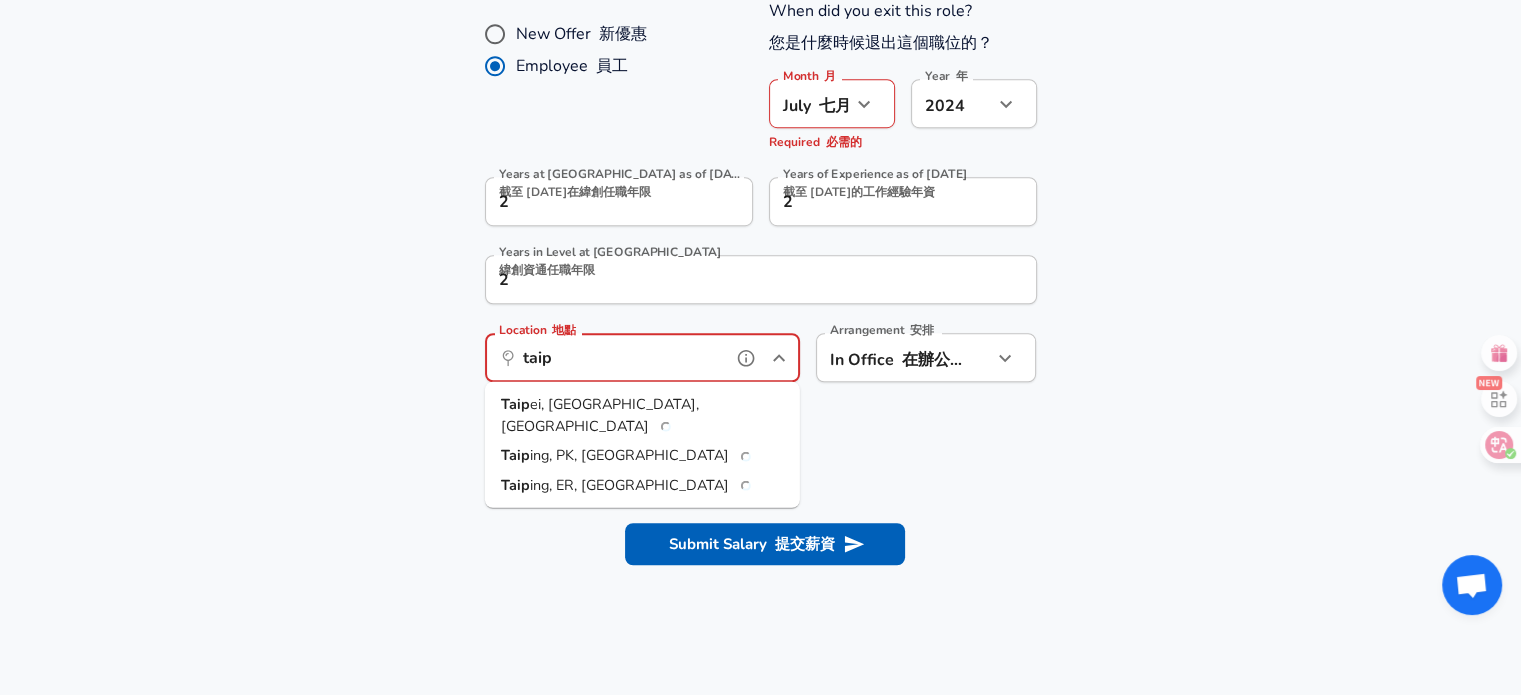 click on "ei, [GEOGRAPHIC_DATA], [GEOGRAPHIC_DATA]" at bounding box center [600, 415] 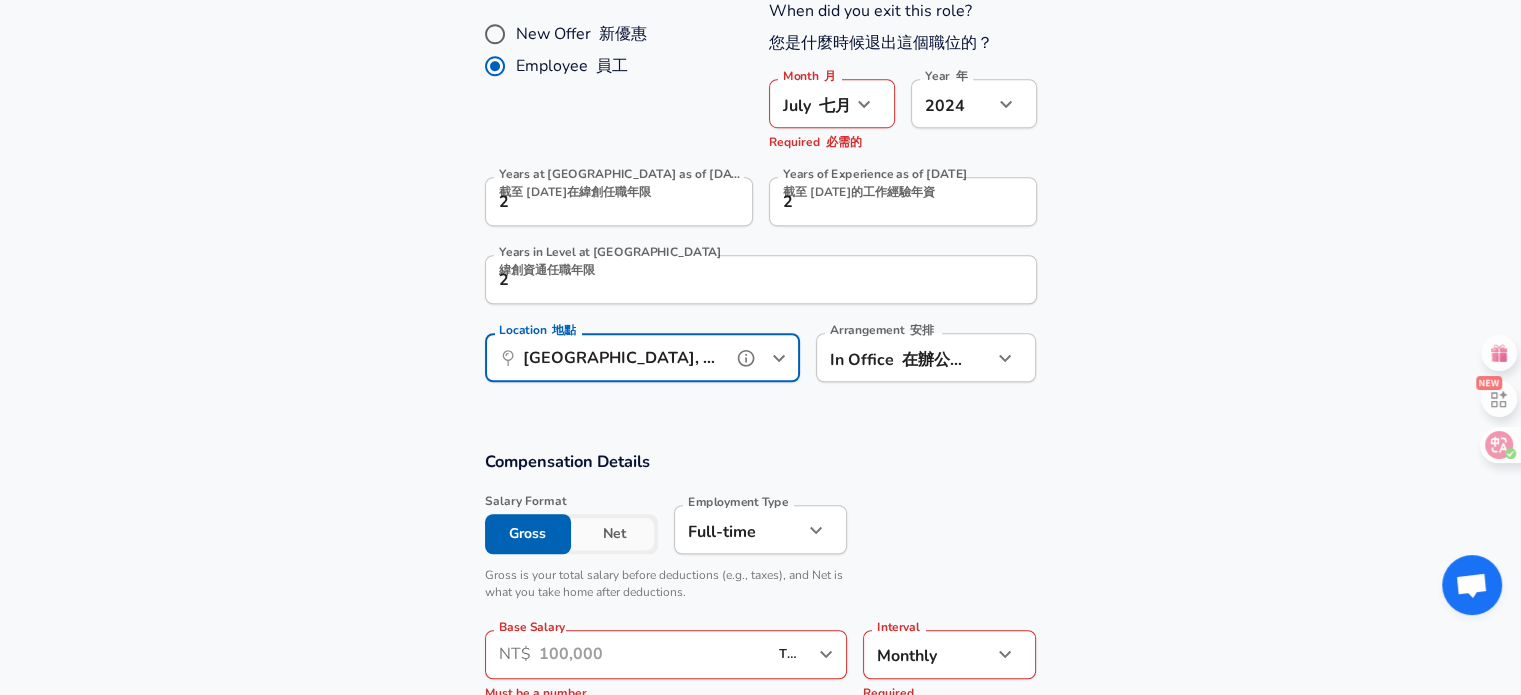 type on "[GEOGRAPHIC_DATA], [GEOGRAPHIC_DATA], [GEOGRAPHIC_DATA]" 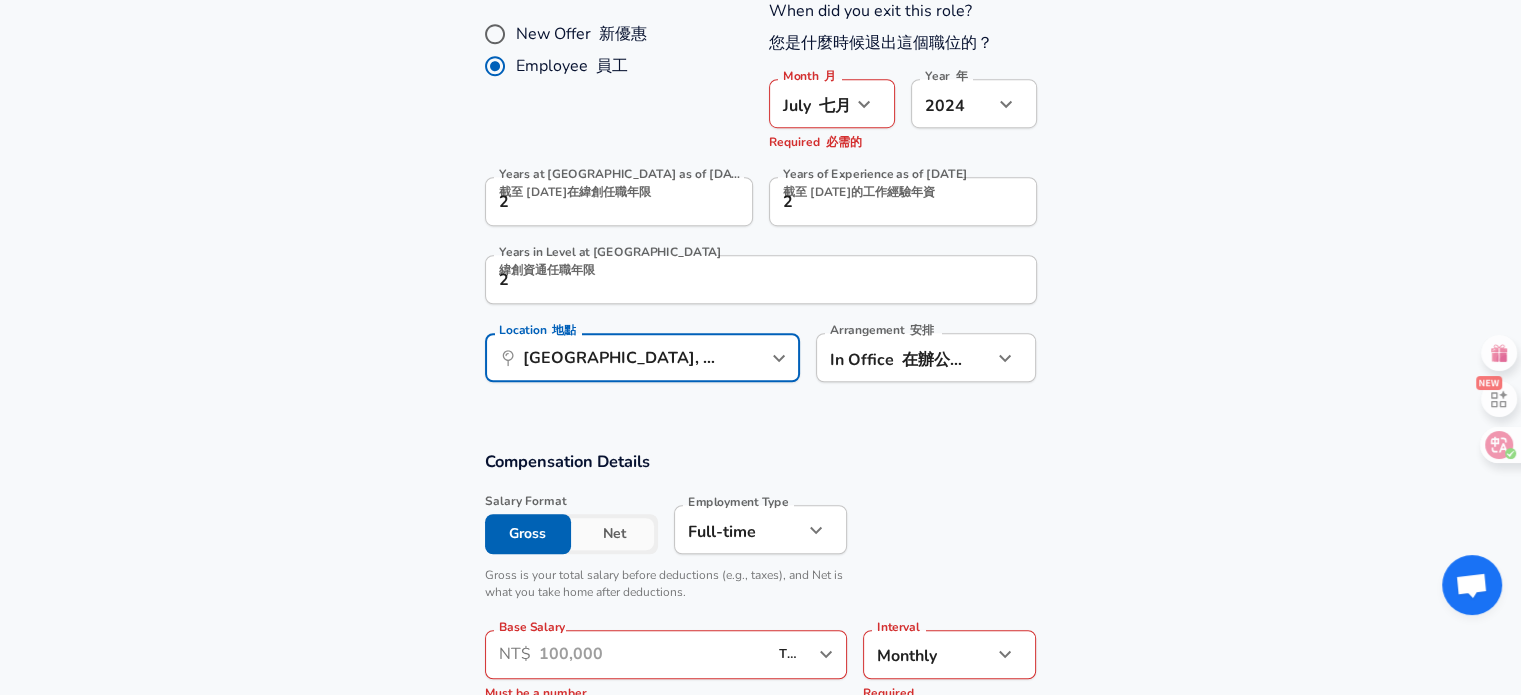 click on "Restart    重啟 Add Your Salary    添加您的工資 Upload your offer letter   to verify your submission 上傳您的錄取通知書 以驗證您的提交 Enhance Privacy and Anonymity 增強隱私和匿名性 No    不 Automatically hides specific fields until there are enough submissions to safely display the full details. 自動隱藏特定字段，直到有足夠的提交來安全地顯示完整的詳細資訊。   More Details    更多詳情 Based on your submission and the data points that we have already collected, we will automatically hide and anonymize specific fields if there aren't enough data points to remain sufficiently anonymous. 根據您的提交和我們已經收集的數據點，如果沒有足夠的數據點來保持足夠的匿名性，我們將自動隱藏和匿名化特定欄位。 Company & Title Information 公司及職稱訊息   Enter the company you received your offer from 輸入您收到 offer 的公司 Company    公司 Wistron Company    公司   Title" at bounding box center (760, -1013) 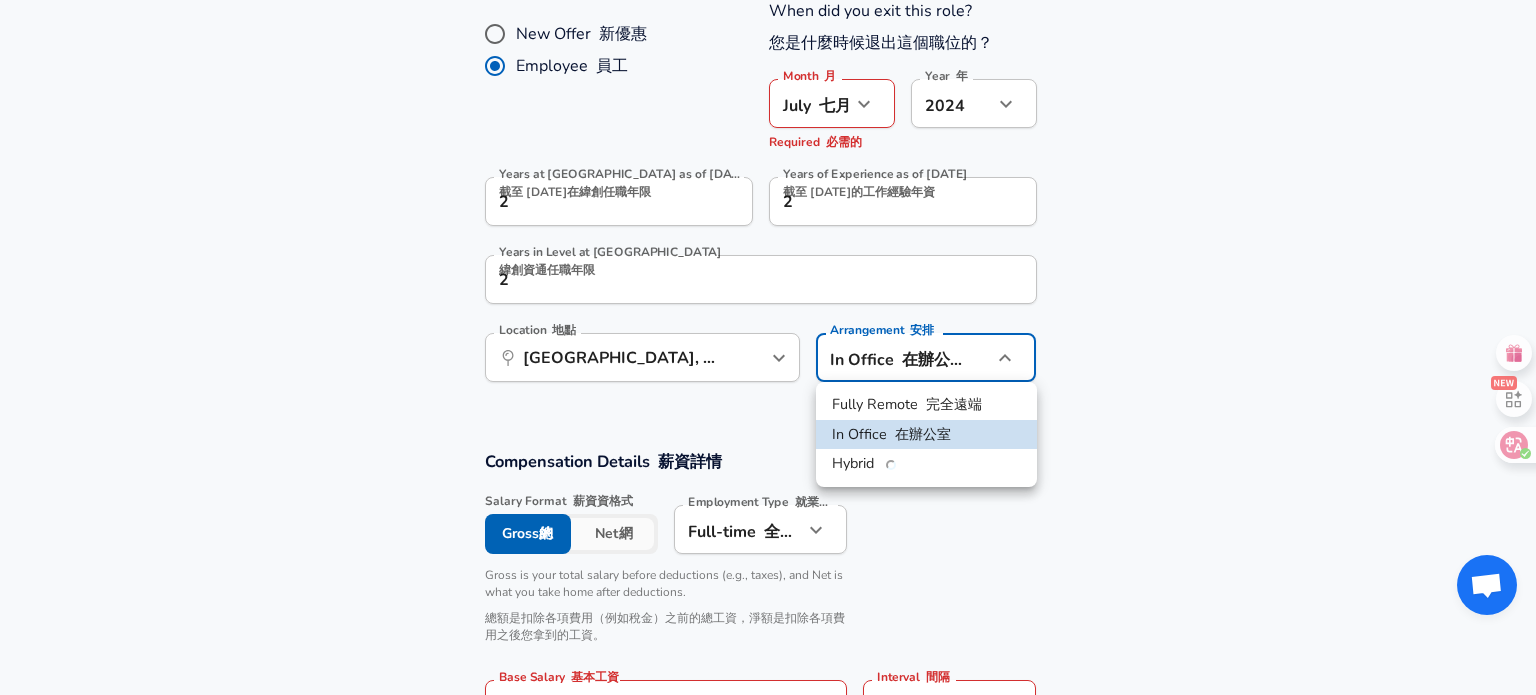 click at bounding box center (768, 347) 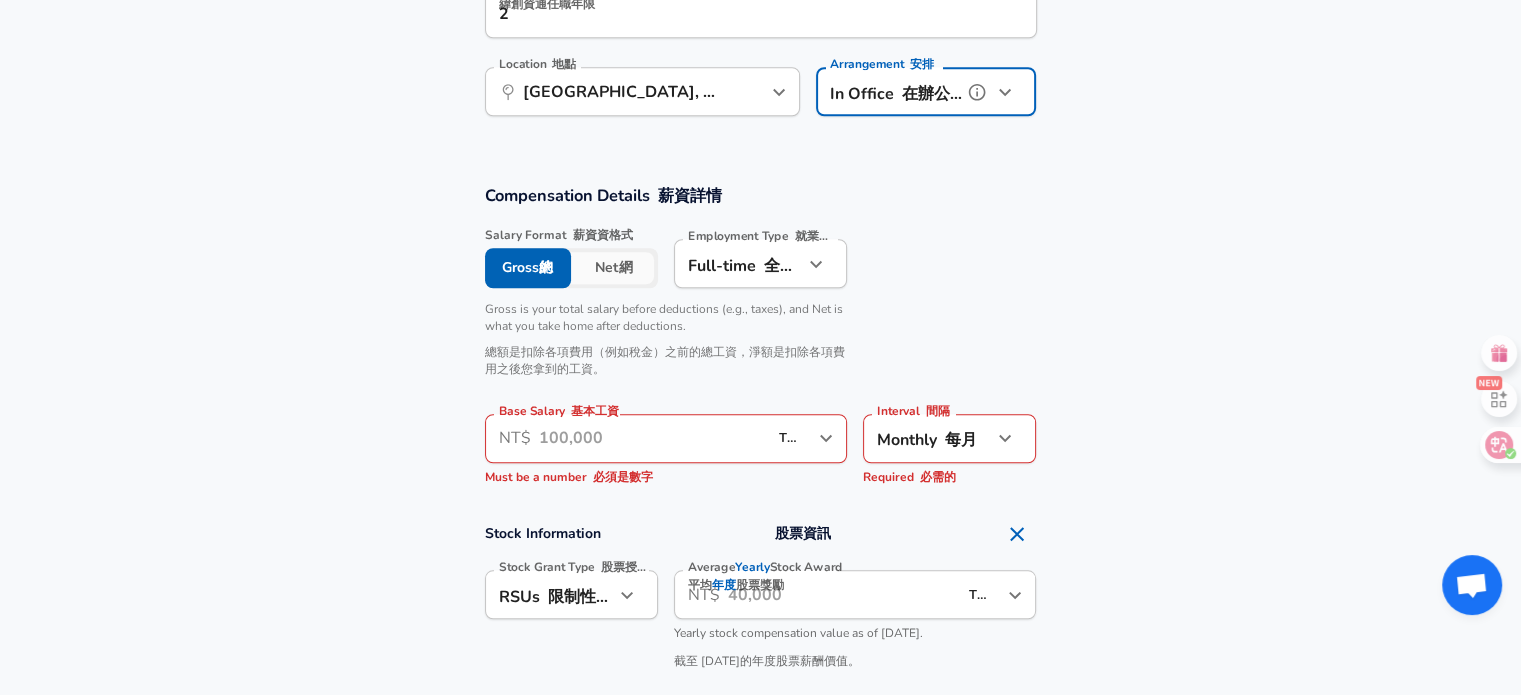 scroll, scrollTop: 1660, scrollLeft: 0, axis: vertical 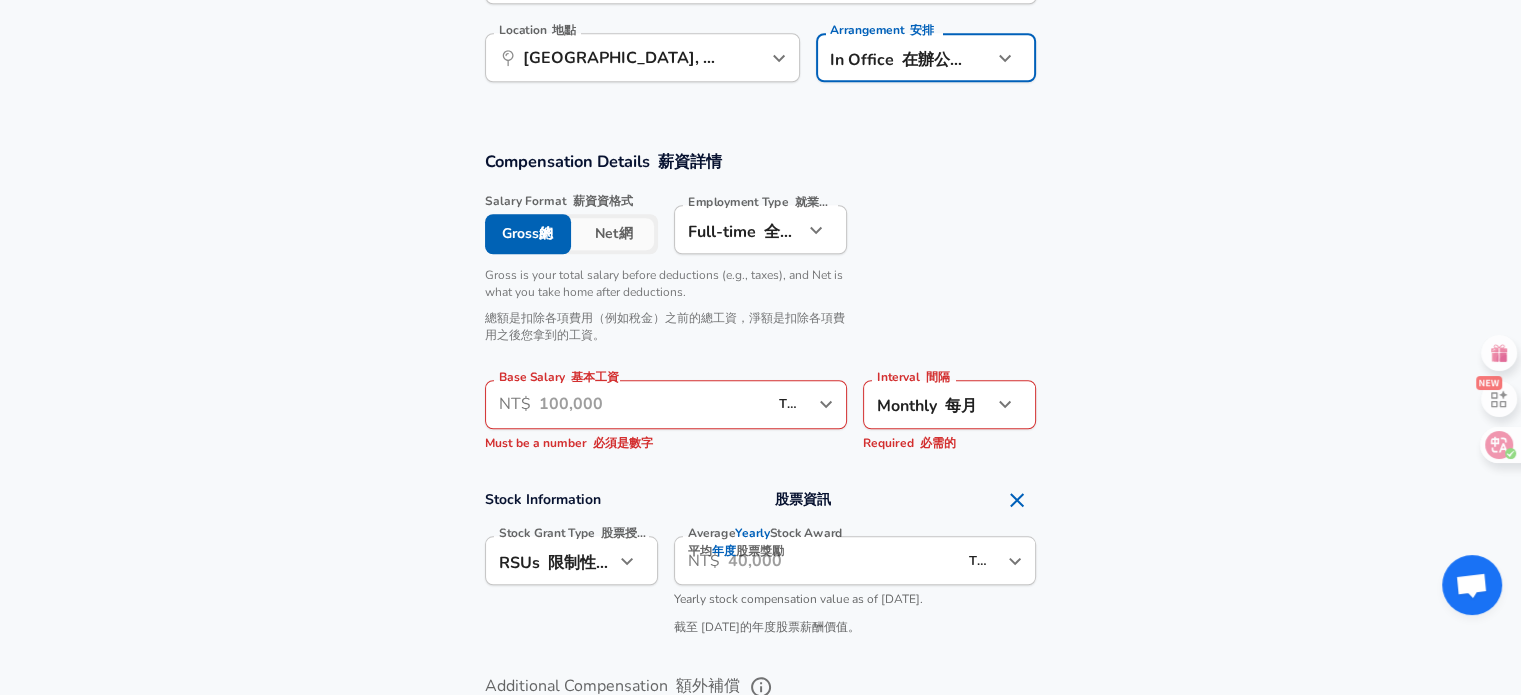 click on "Restart    重啟 Add Your Salary    添加您的工資 Upload your offer letter   to verify your submission 上傳您的錄取通知書 以驗證您的提交 Enhance Privacy and Anonymity 增強隱私和匿名性 No    不 Automatically hides specific fields until there are enough submissions to safely display the full details. 自動隱藏特定字段，直到有足夠的提交來安全地顯示完整的詳細資訊。   More Details    更多詳情 Based on your submission and the data points that we have already collected, we will automatically hide and anonymize specific fields if there aren't enough data points to remain sufficiently anonymous. 根據您的提交和我們已經收集的數據點，如果沒有足夠的數據點來保持足夠的匿名性，我們將自動隱藏和匿名化特定欄位。 Company & Title Information 公司及職稱訊息   Enter the company you received your offer from 輸入您收到 offer 的公司 Company    公司 Wistron Company    公司   Title" at bounding box center (760, -1313) 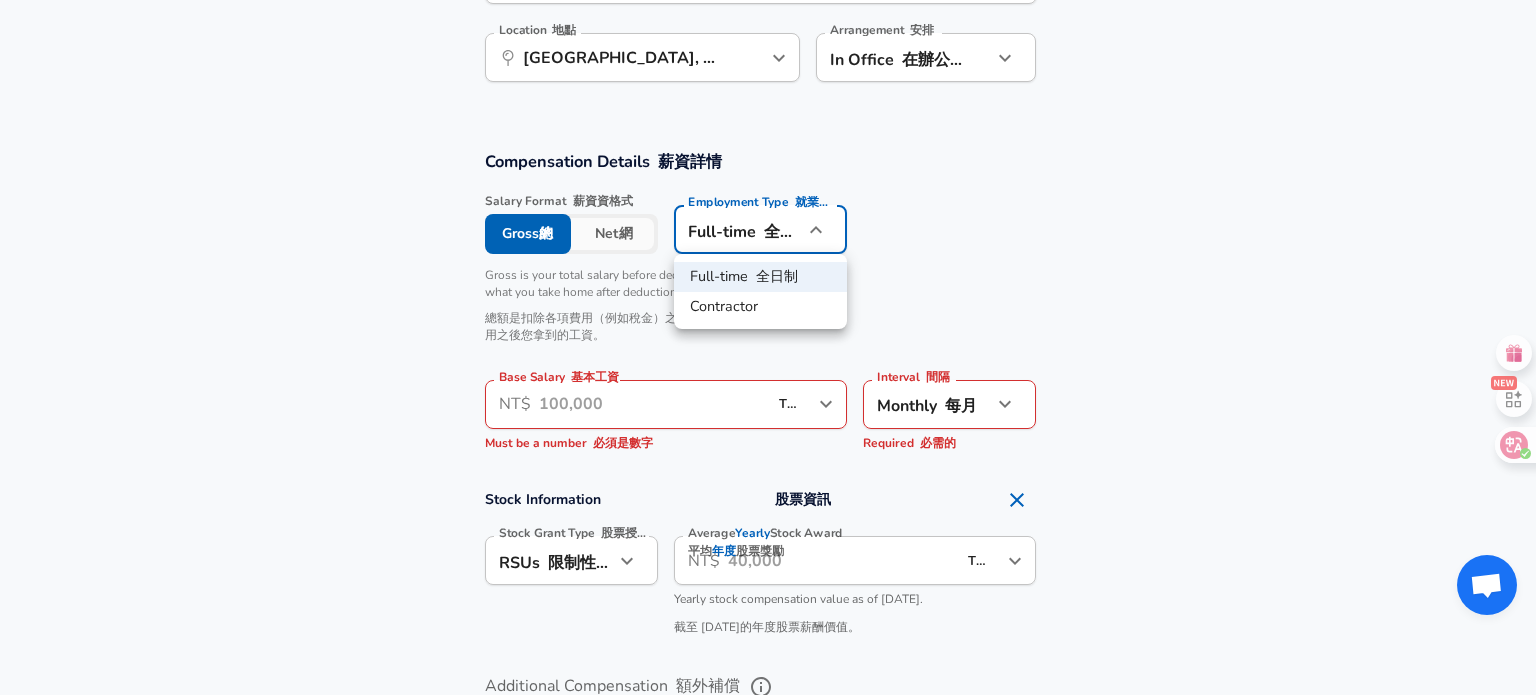 click at bounding box center [768, 347] 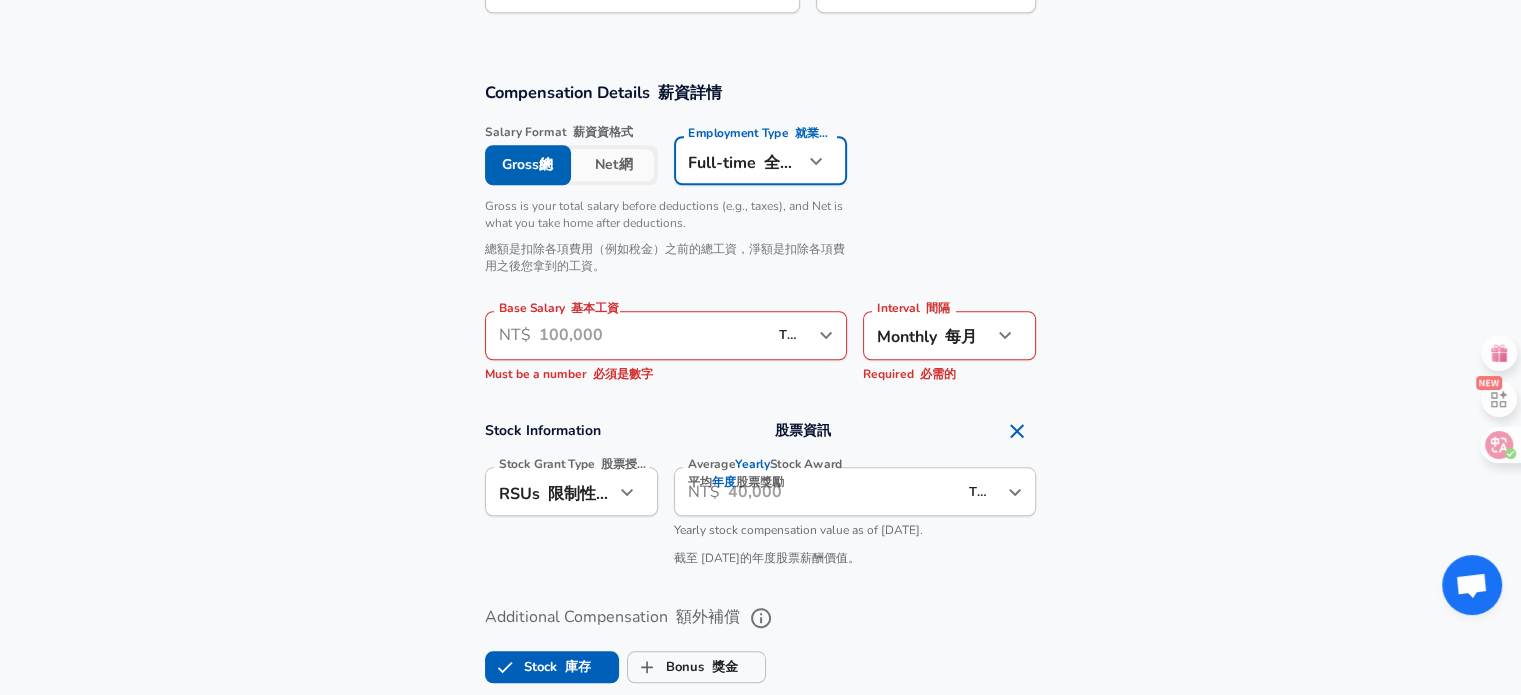 scroll, scrollTop: 1760, scrollLeft: 0, axis: vertical 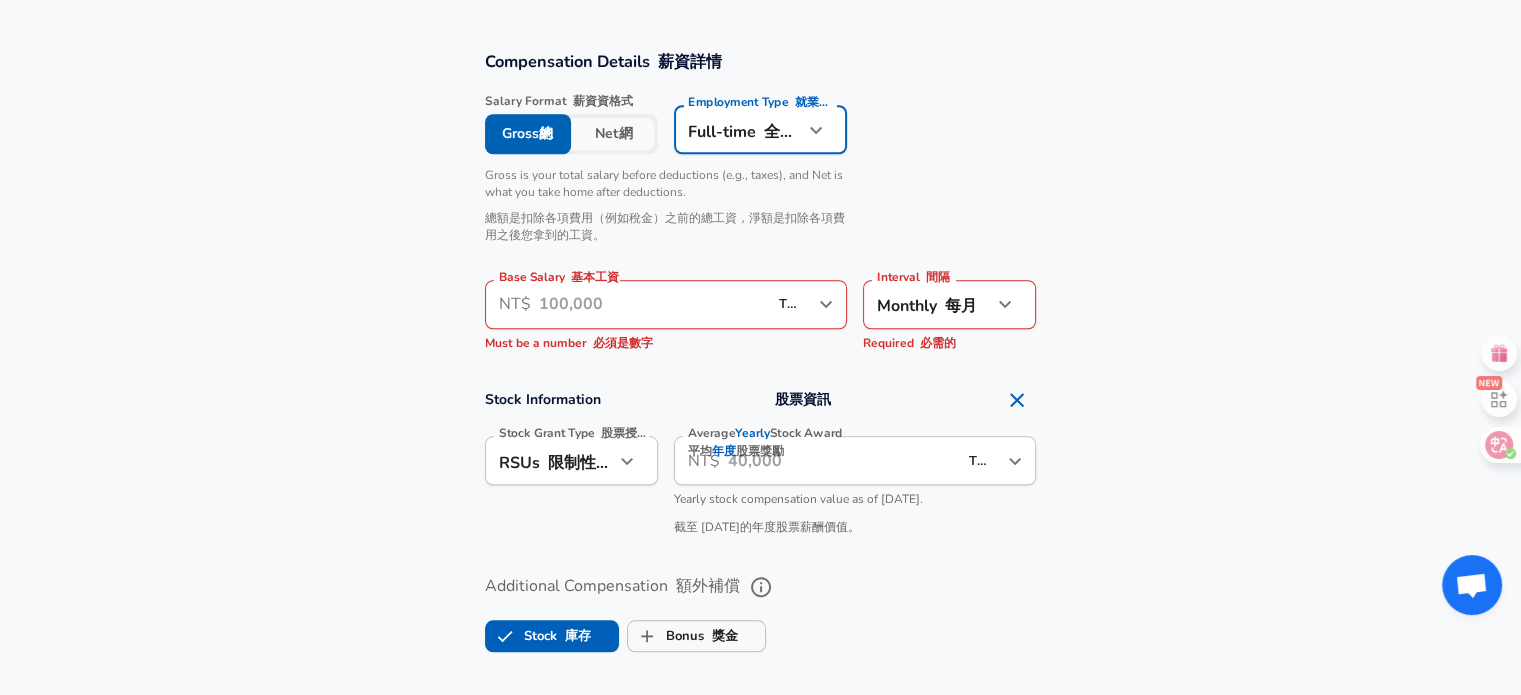 click on "Base Salary    基本工資" at bounding box center (653, 304) 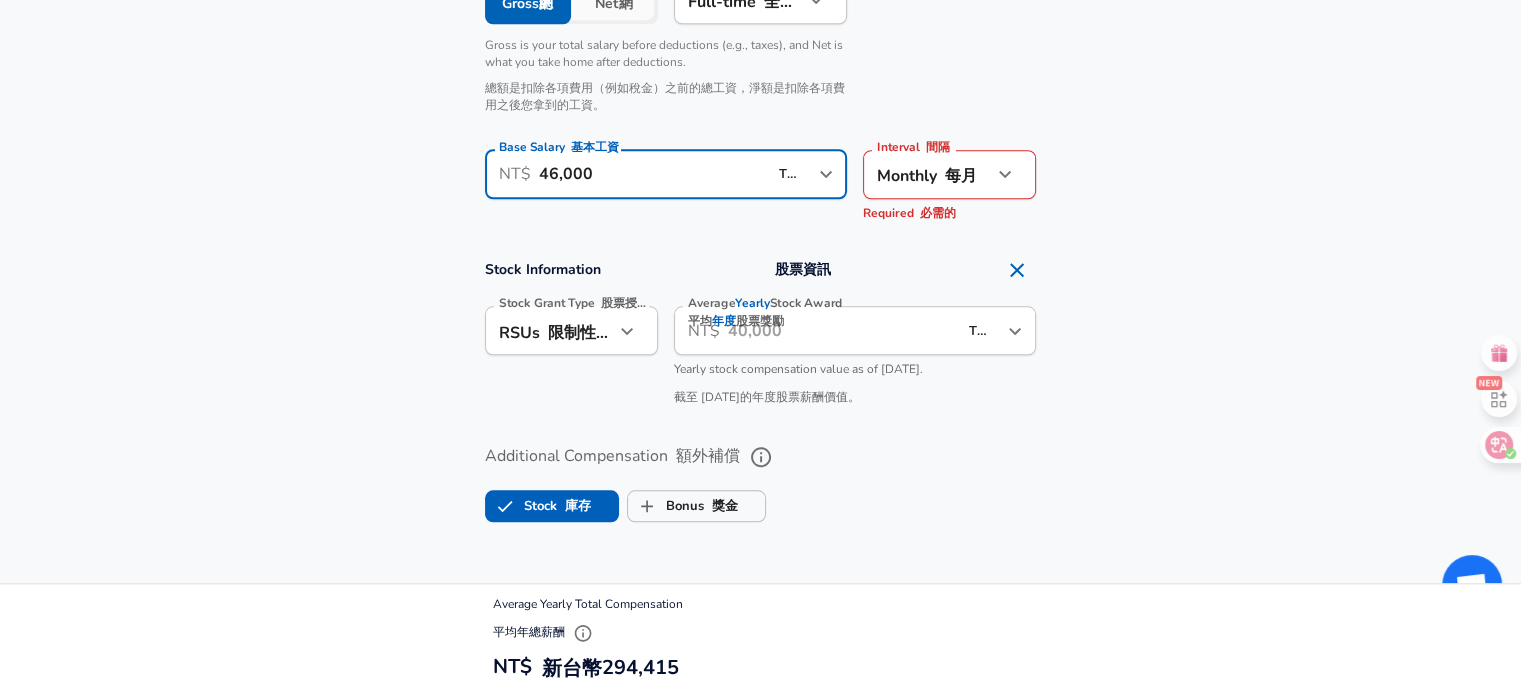 scroll, scrollTop: 1960, scrollLeft: 0, axis: vertical 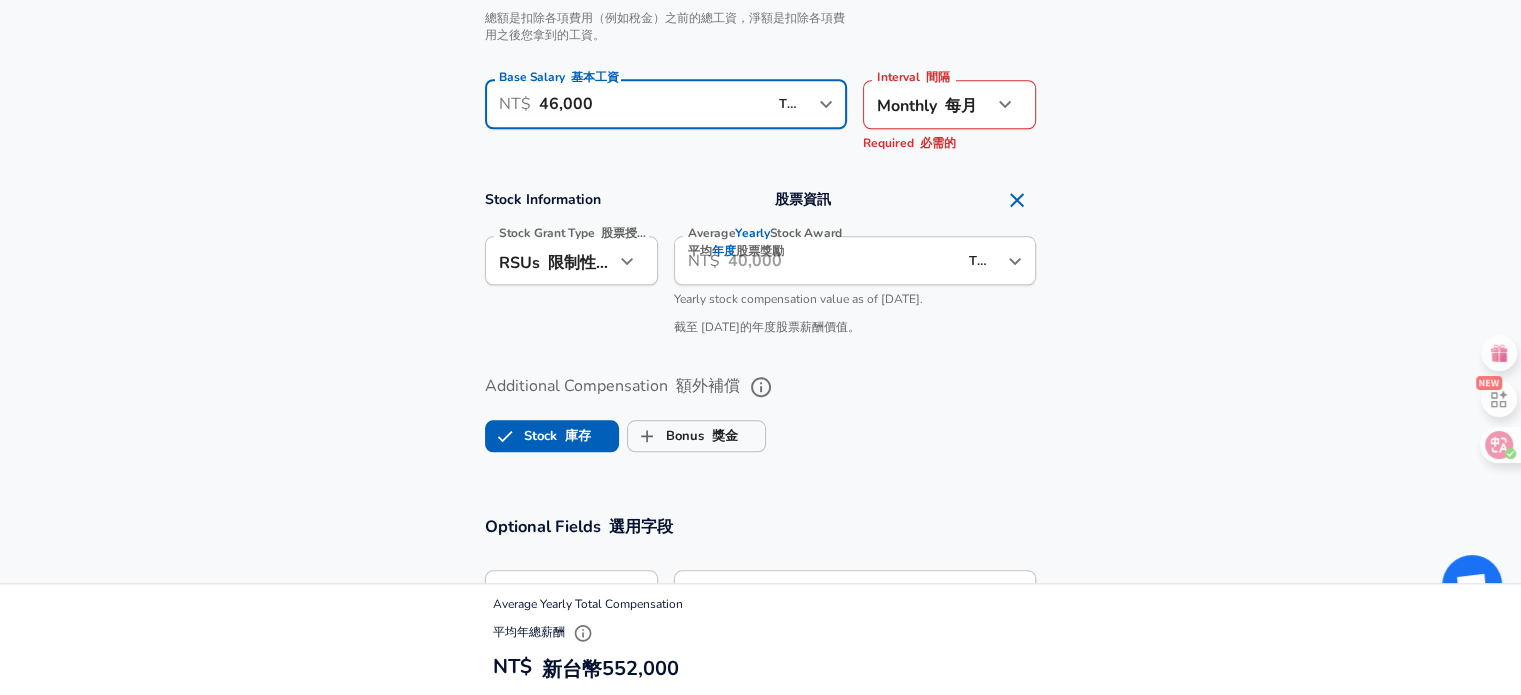 type on "46,000" 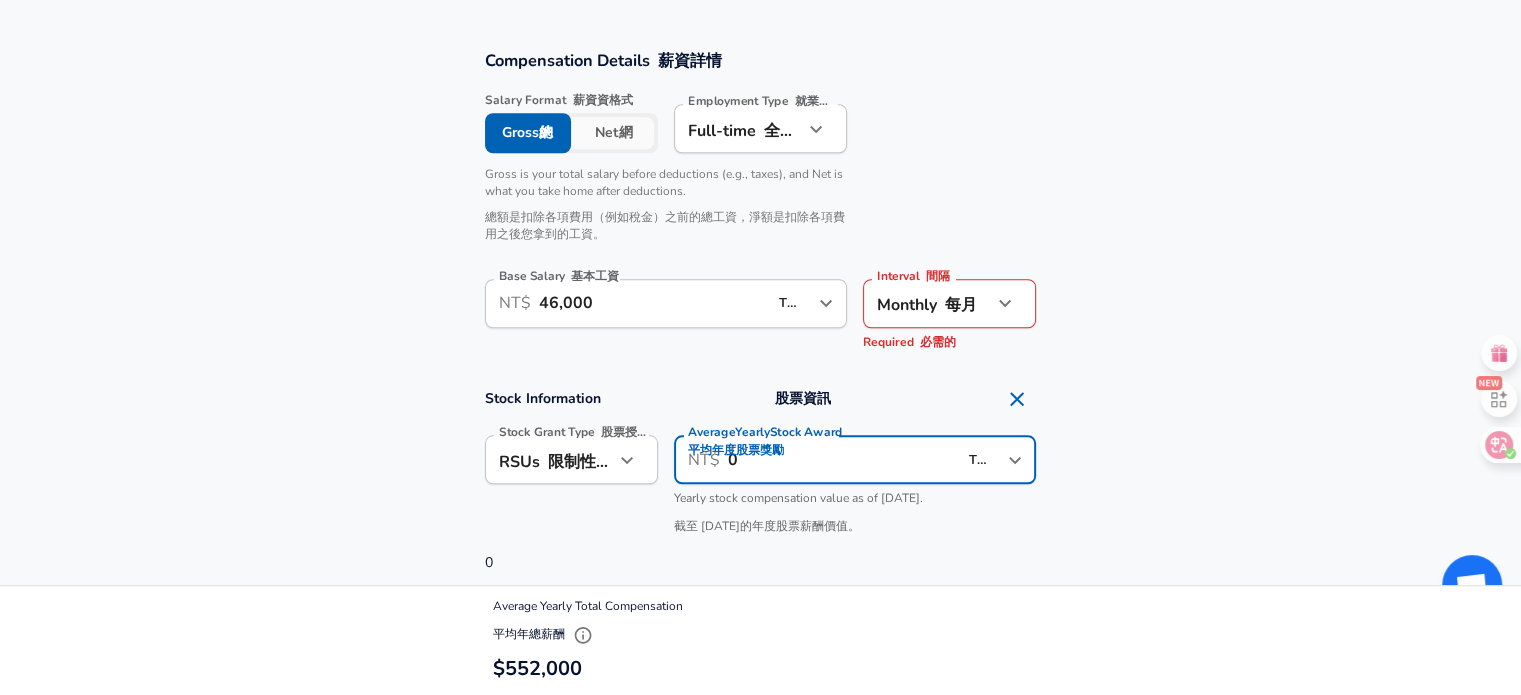scroll, scrollTop: 1778, scrollLeft: 0, axis: vertical 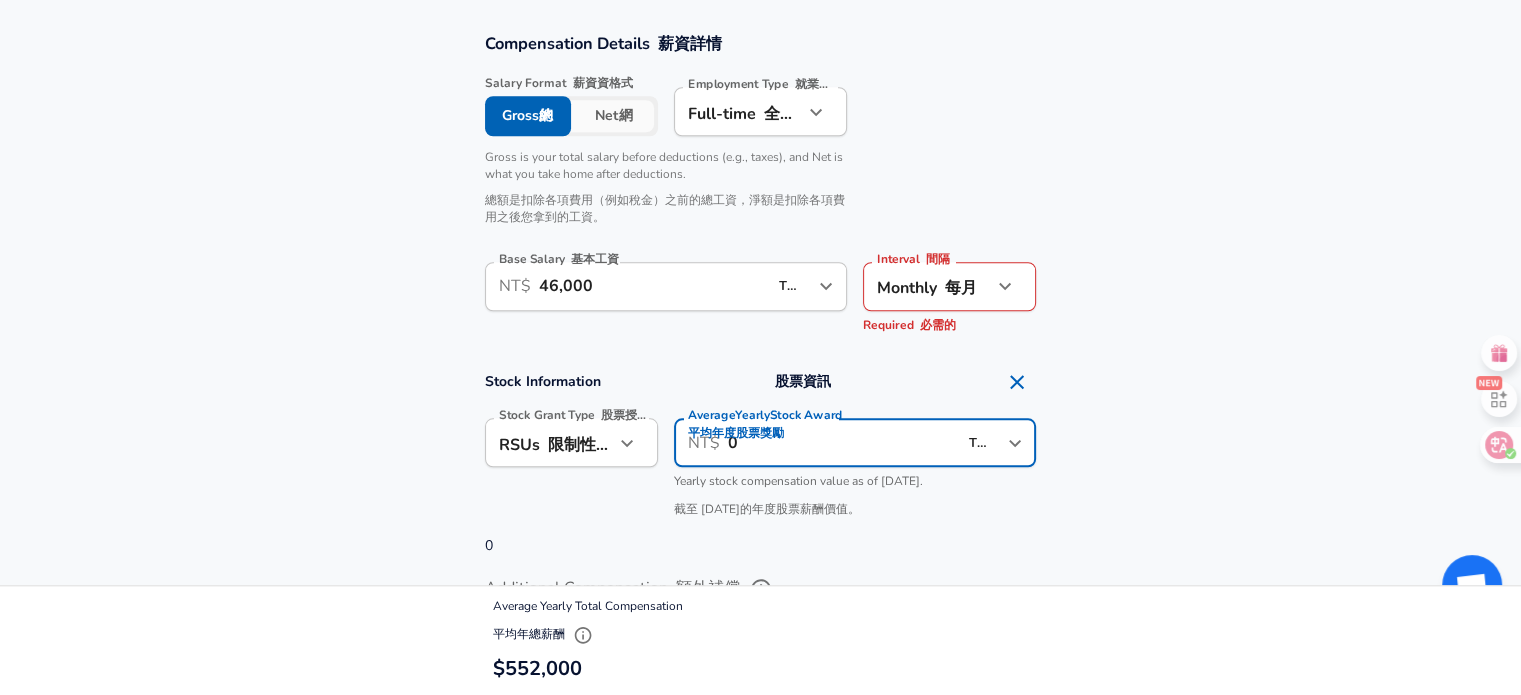 type on "0" 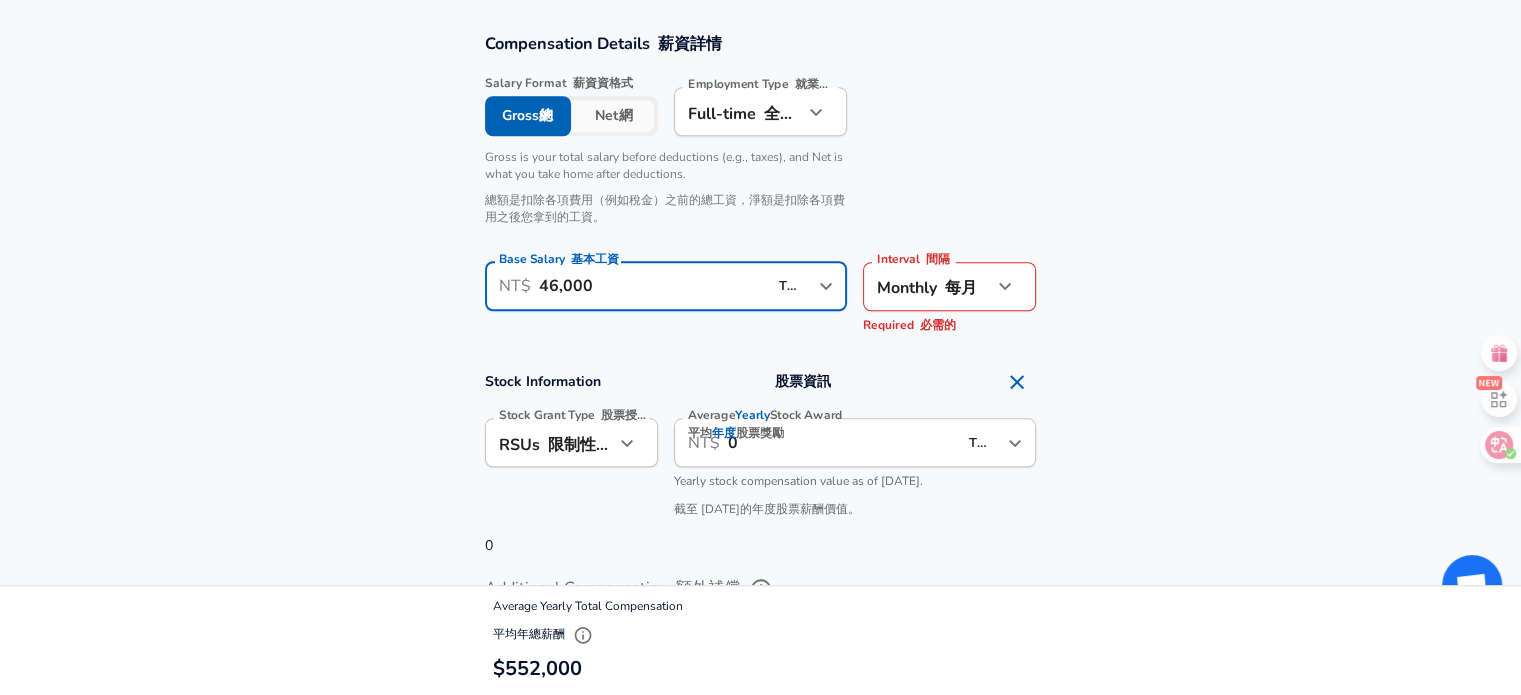 drag, startPoint x: 683, startPoint y: 289, endPoint x: 536, endPoint y: 290, distance: 147.0034 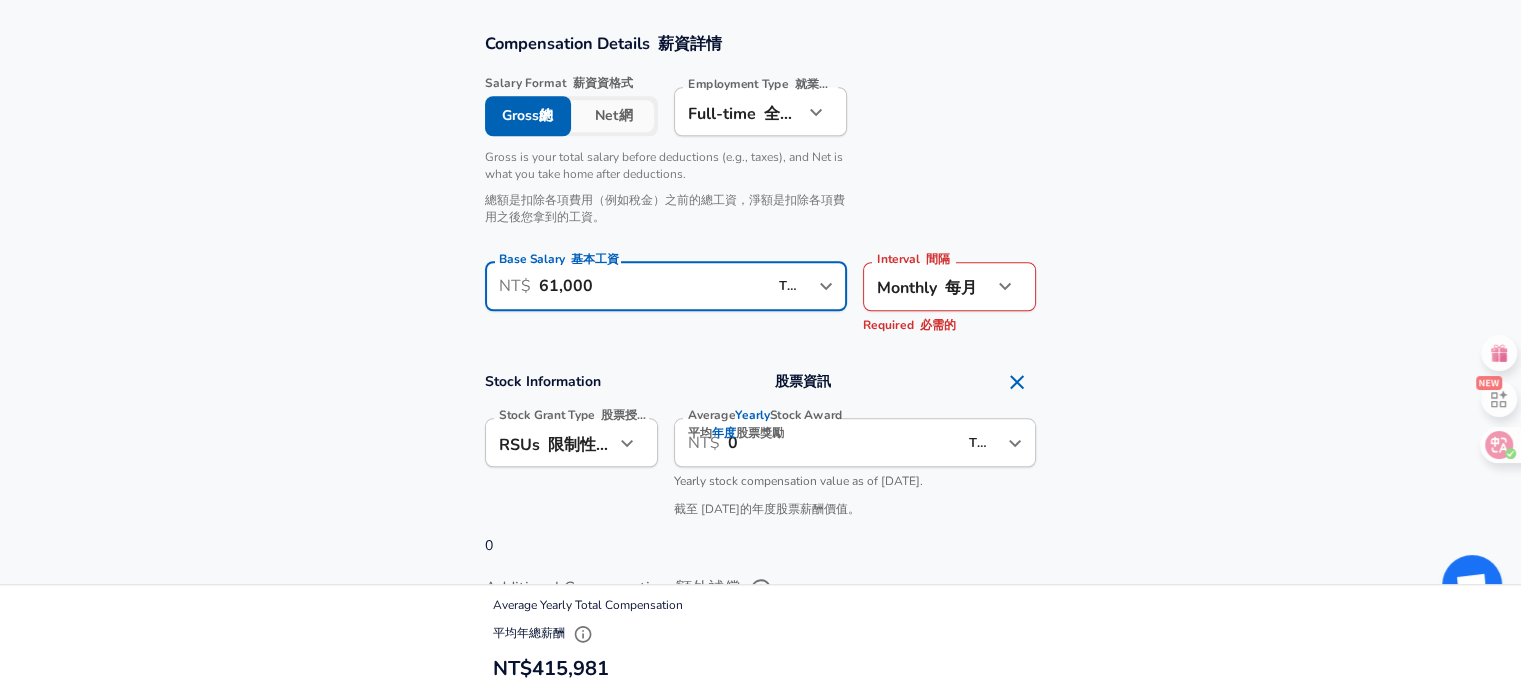 scroll, scrollTop: 0, scrollLeft: 0, axis: both 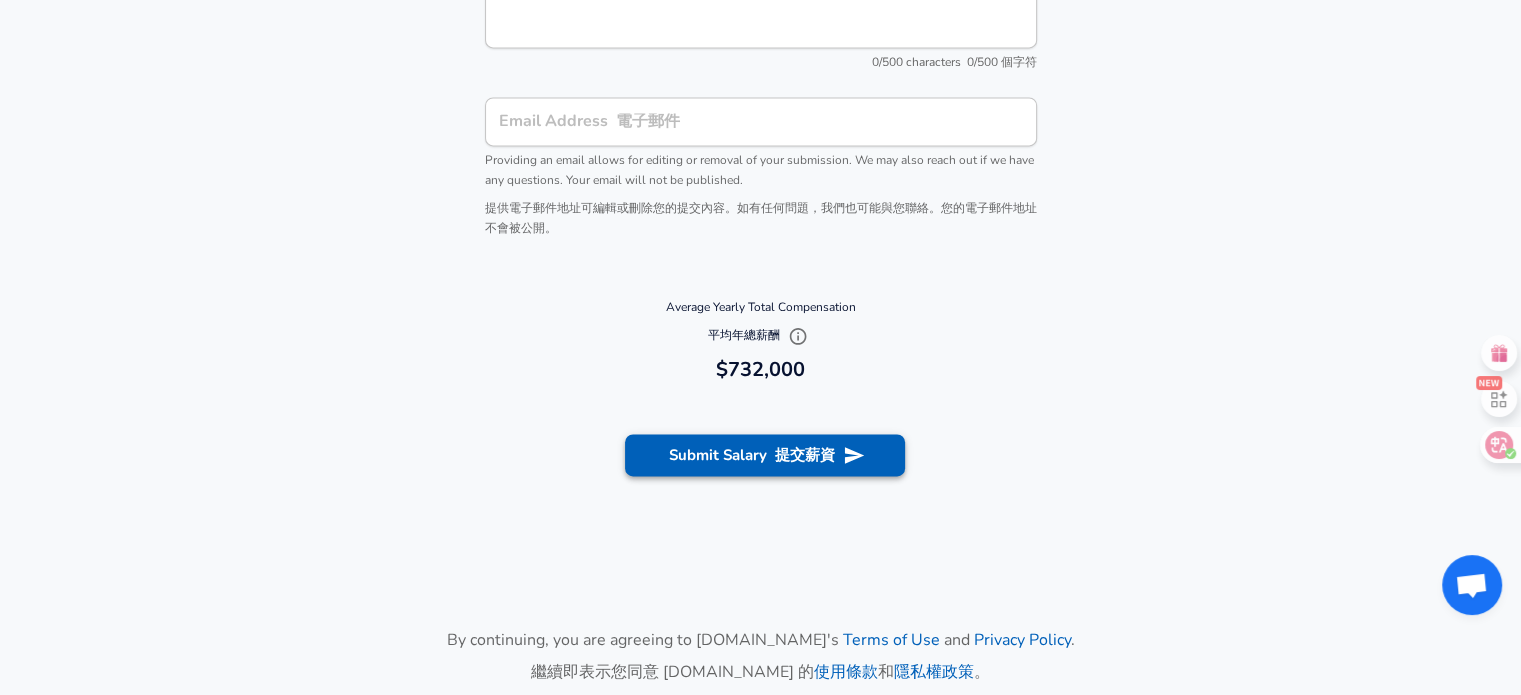 type on "61,000" 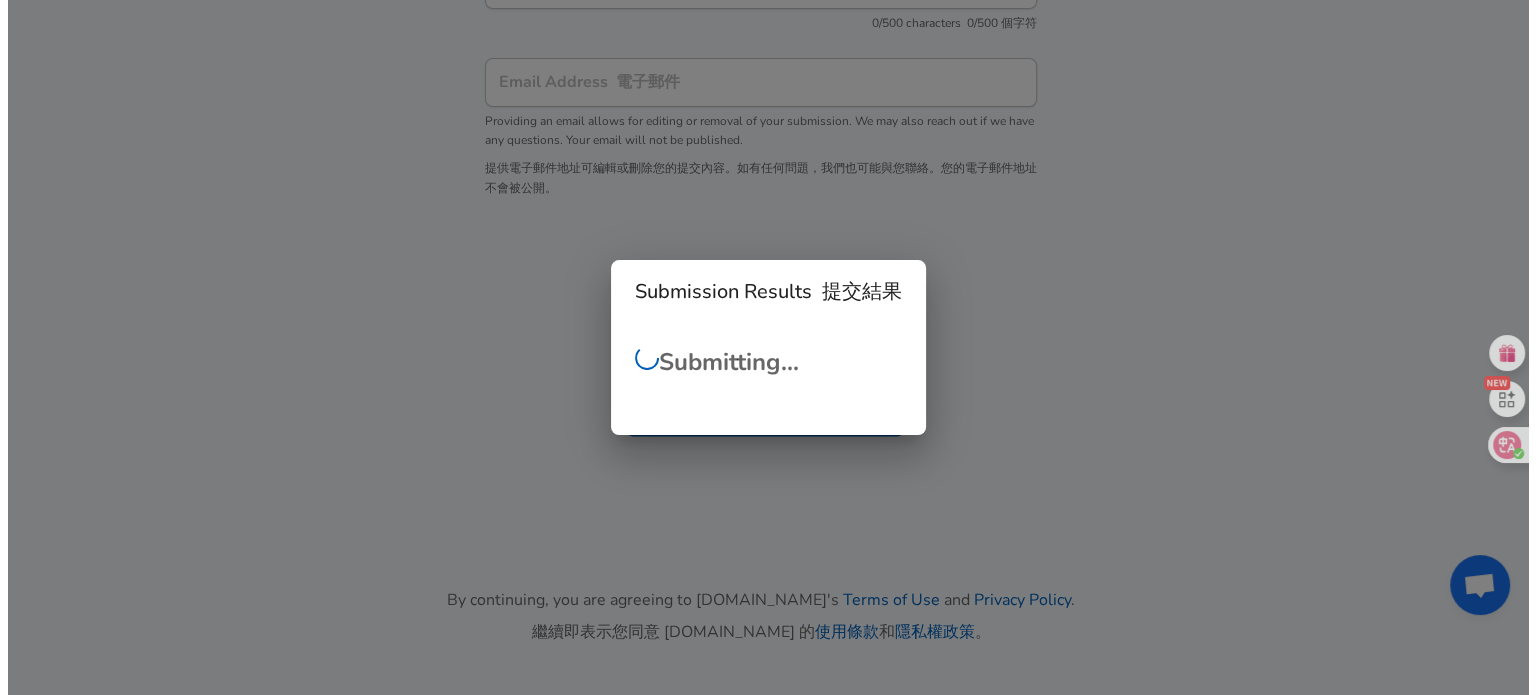 scroll, scrollTop: 2938, scrollLeft: 0, axis: vertical 